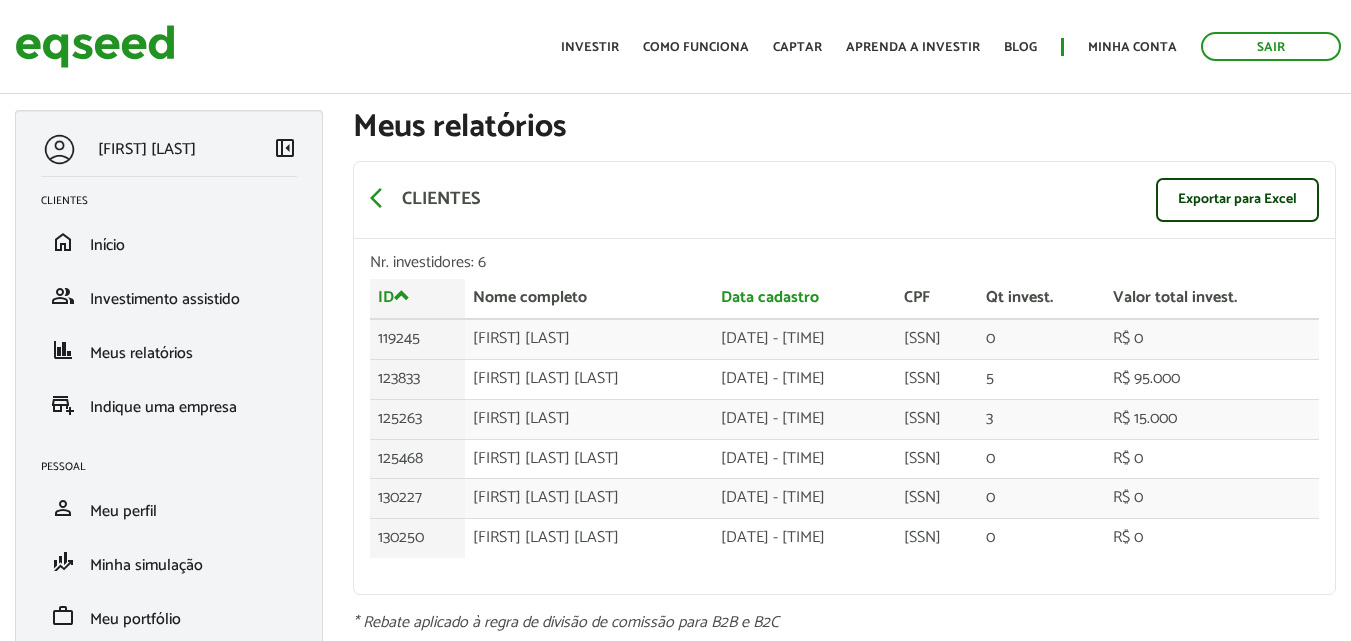 scroll, scrollTop: 0, scrollLeft: 0, axis: both 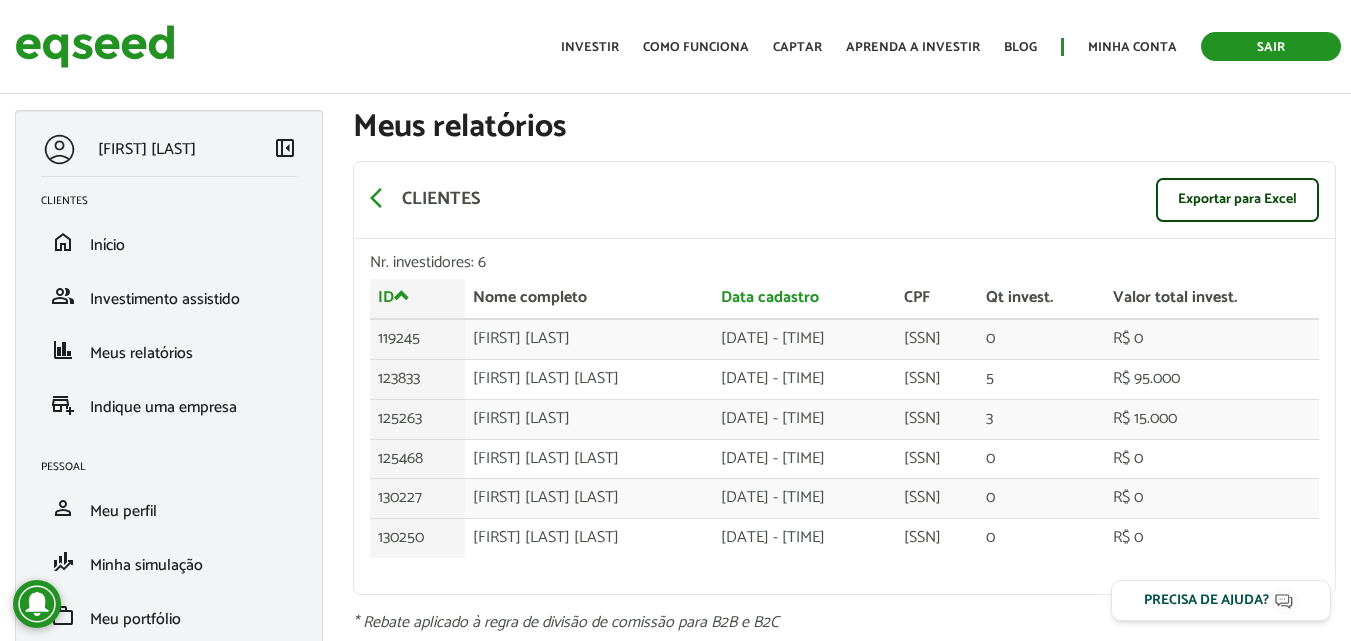 click on "Sair" at bounding box center [1271, 46] 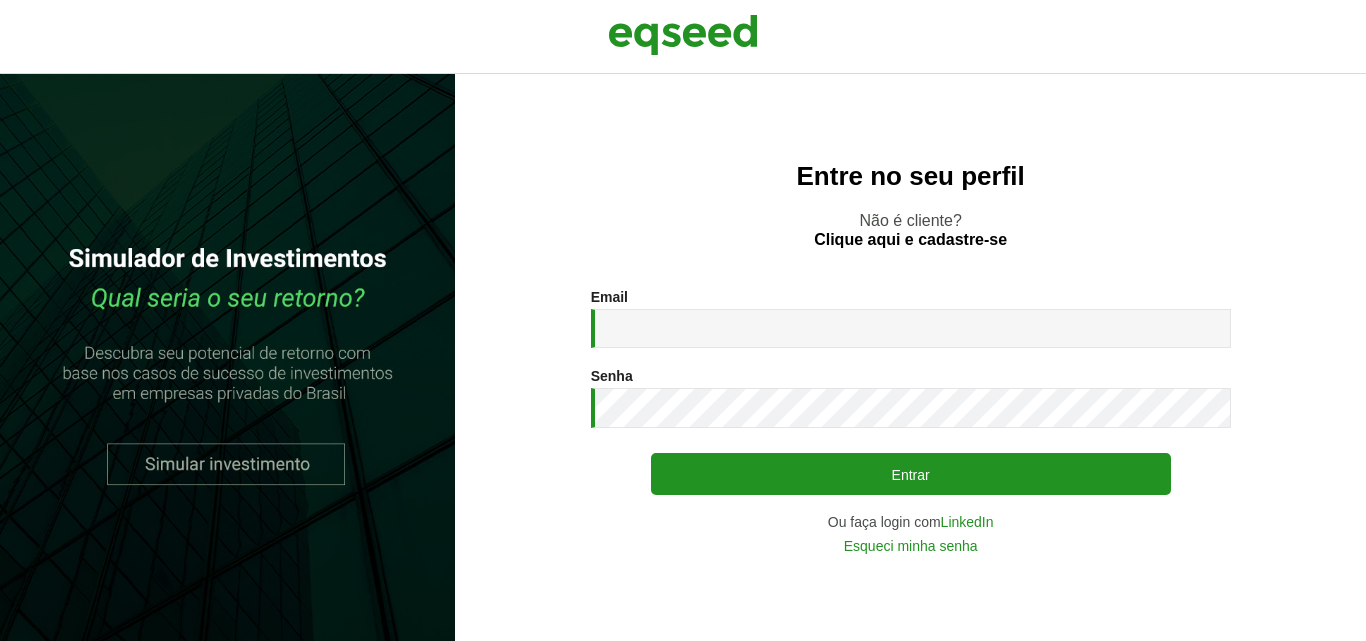 scroll, scrollTop: 0, scrollLeft: 0, axis: both 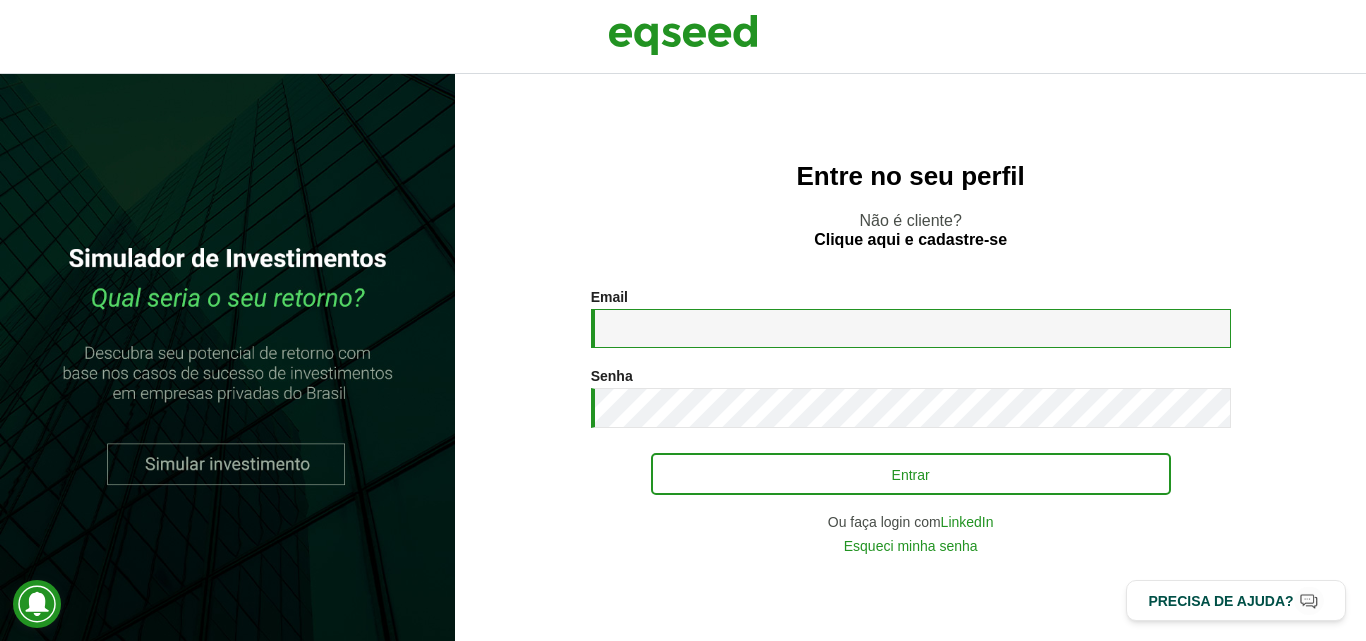 type on "**********" 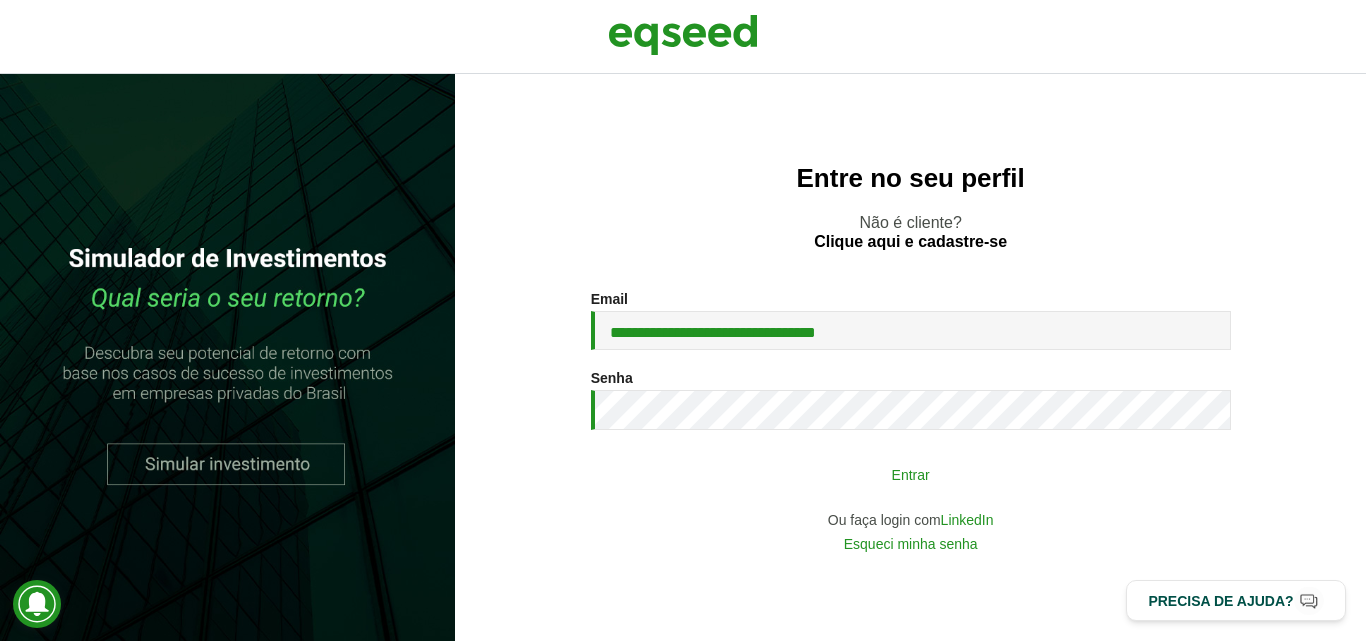 click on "Entrar" at bounding box center [911, 474] 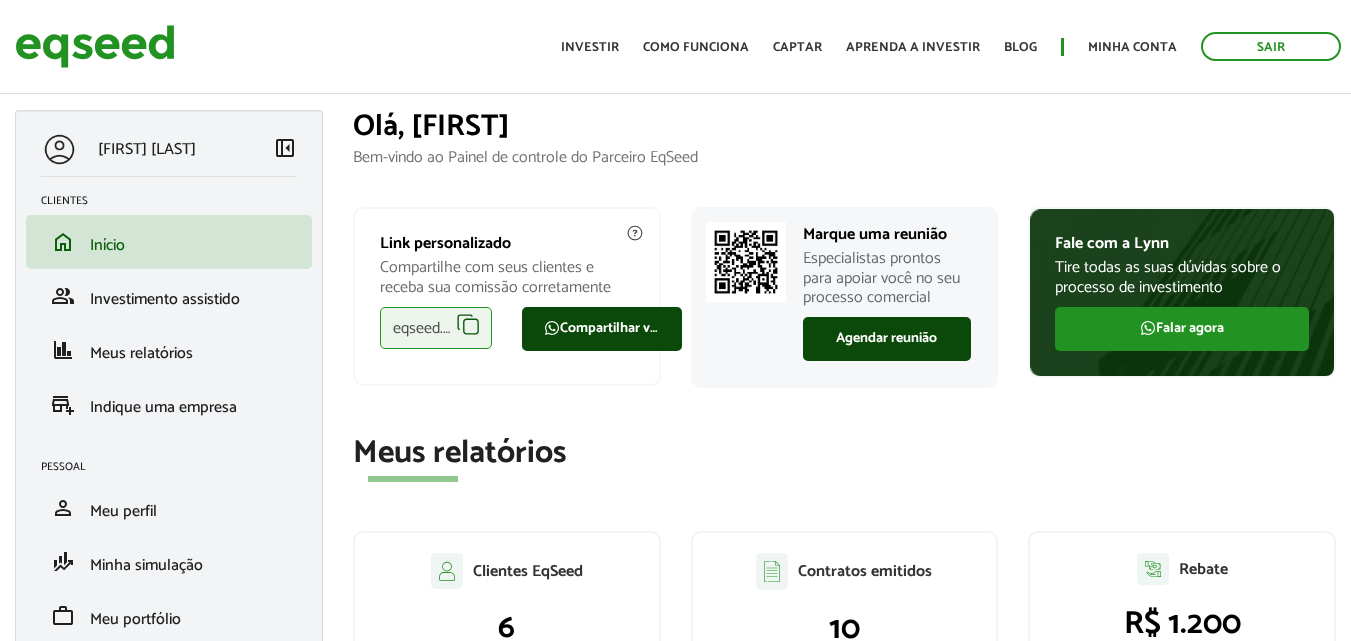 scroll, scrollTop: 0, scrollLeft: 0, axis: both 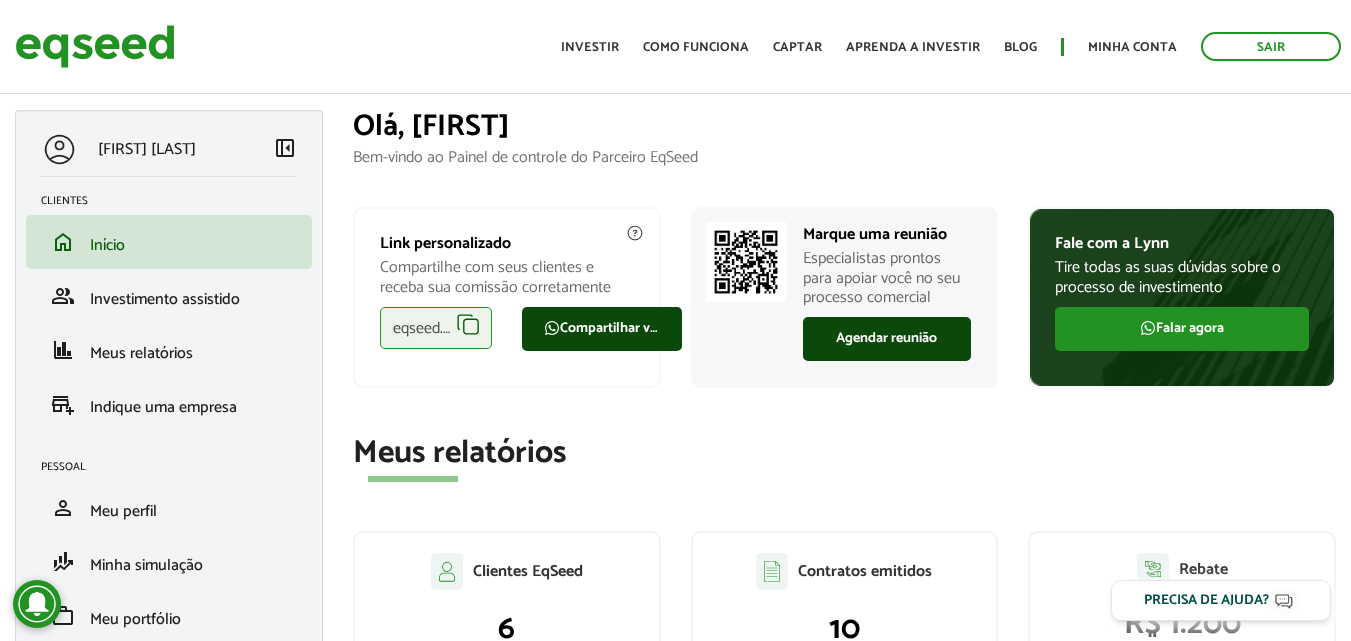 click on "eqseed.com/a/is/marcos.paganini" at bounding box center (436, 328) 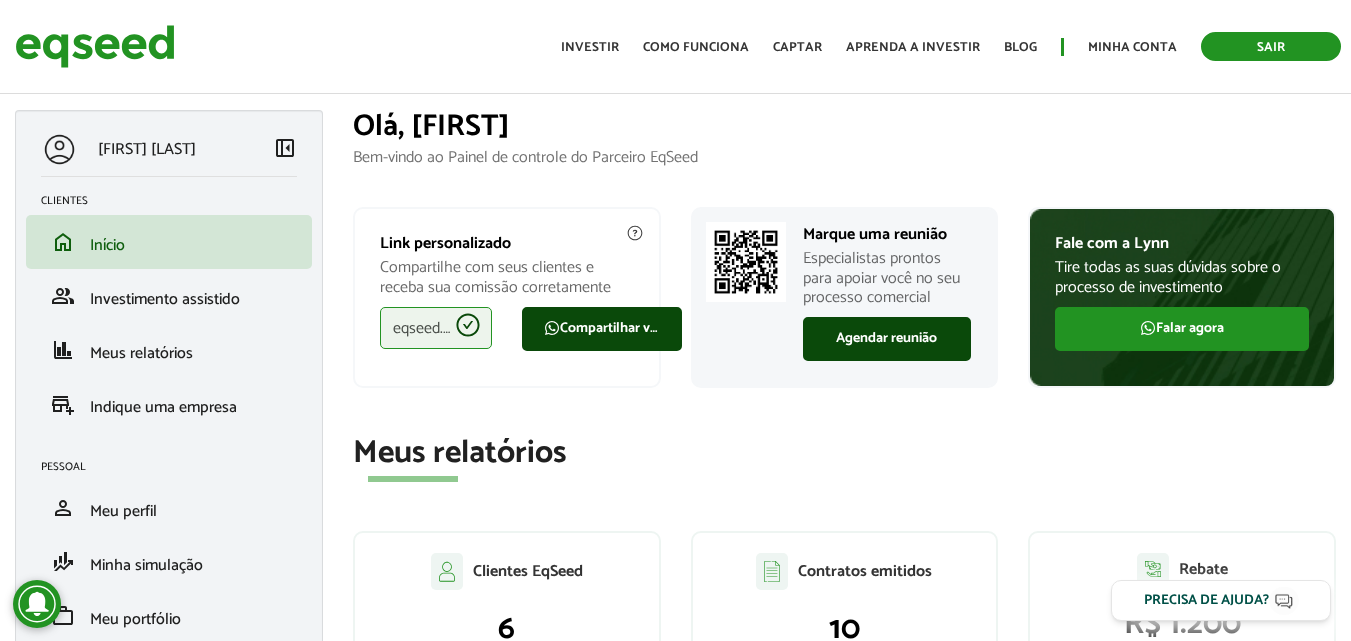 click on "Sair" at bounding box center (1271, 46) 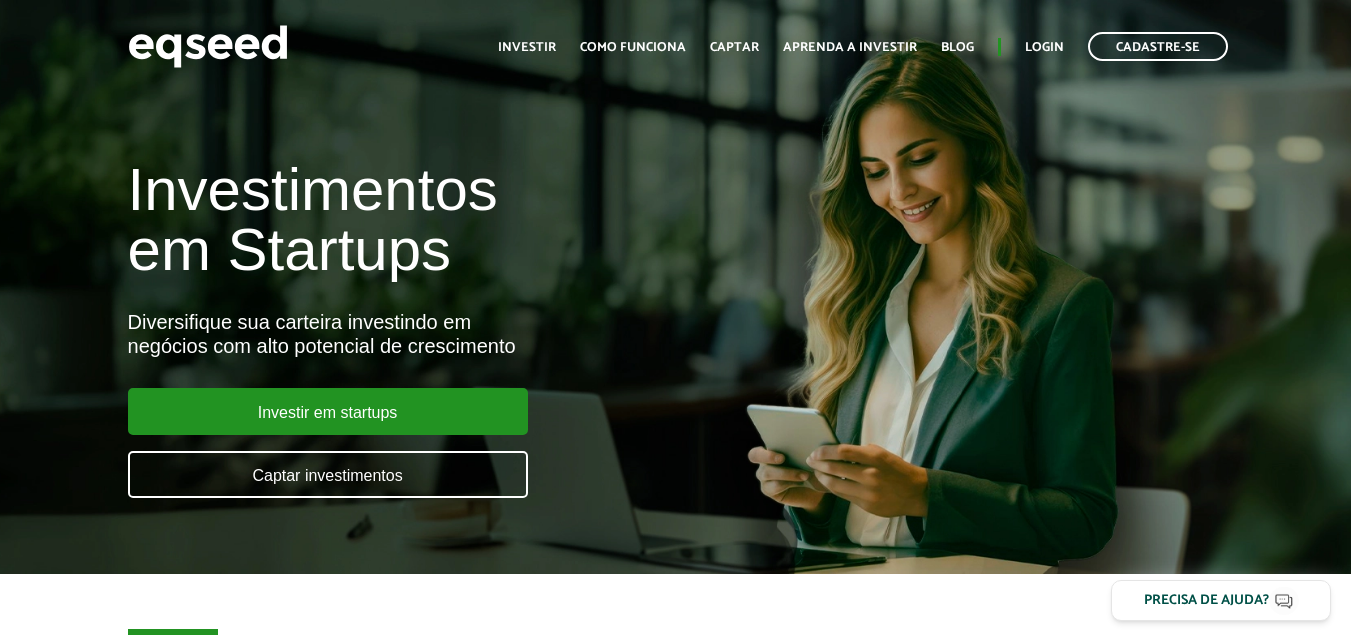 scroll, scrollTop: 0, scrollLeft: 0, axis: both 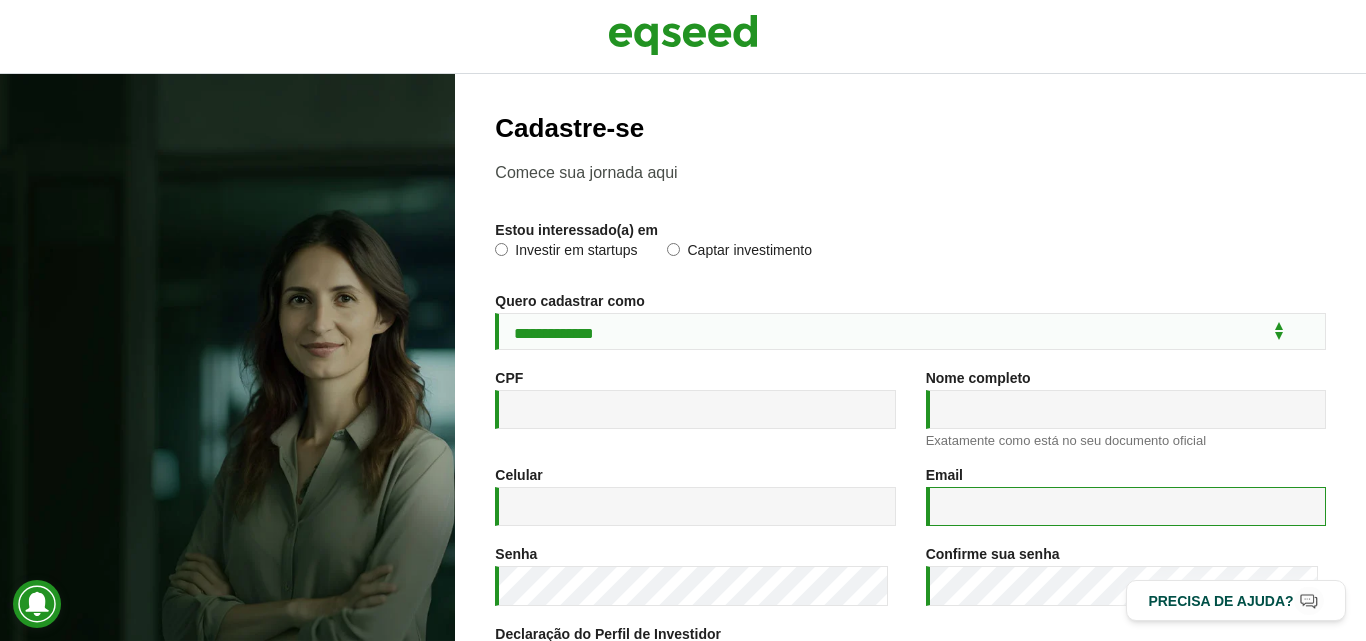 type on "**********" 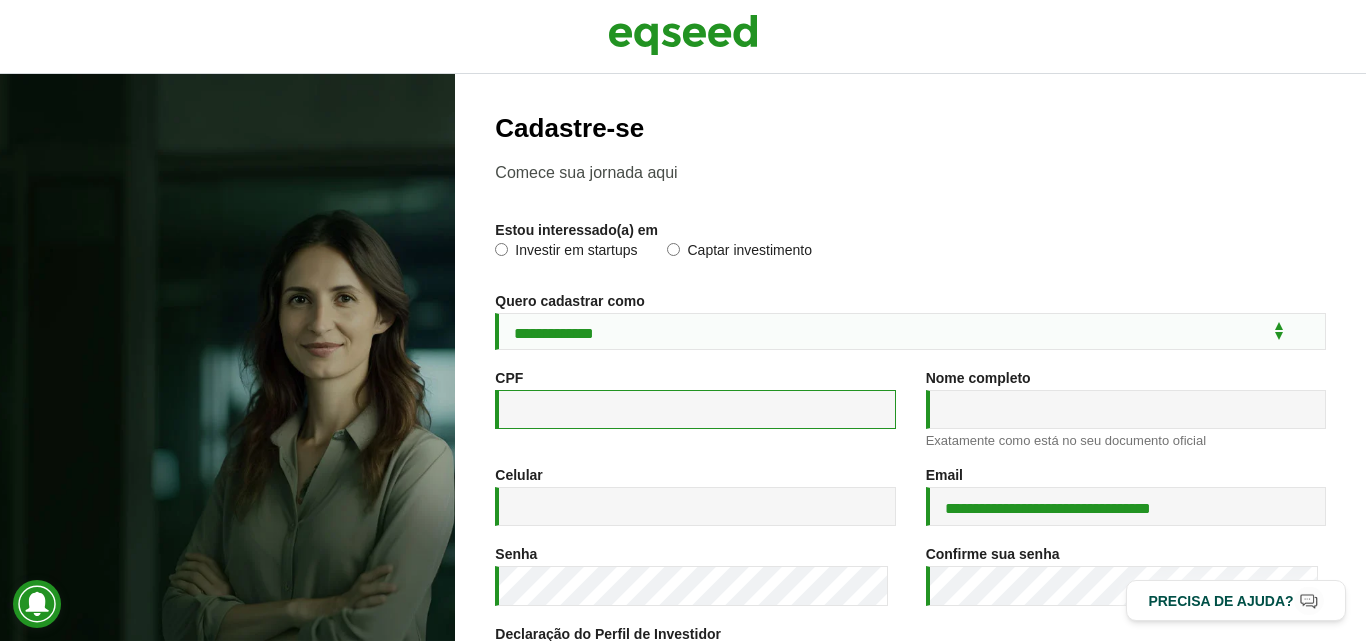 click on "CPF  *" at bounding box center [695, 409] 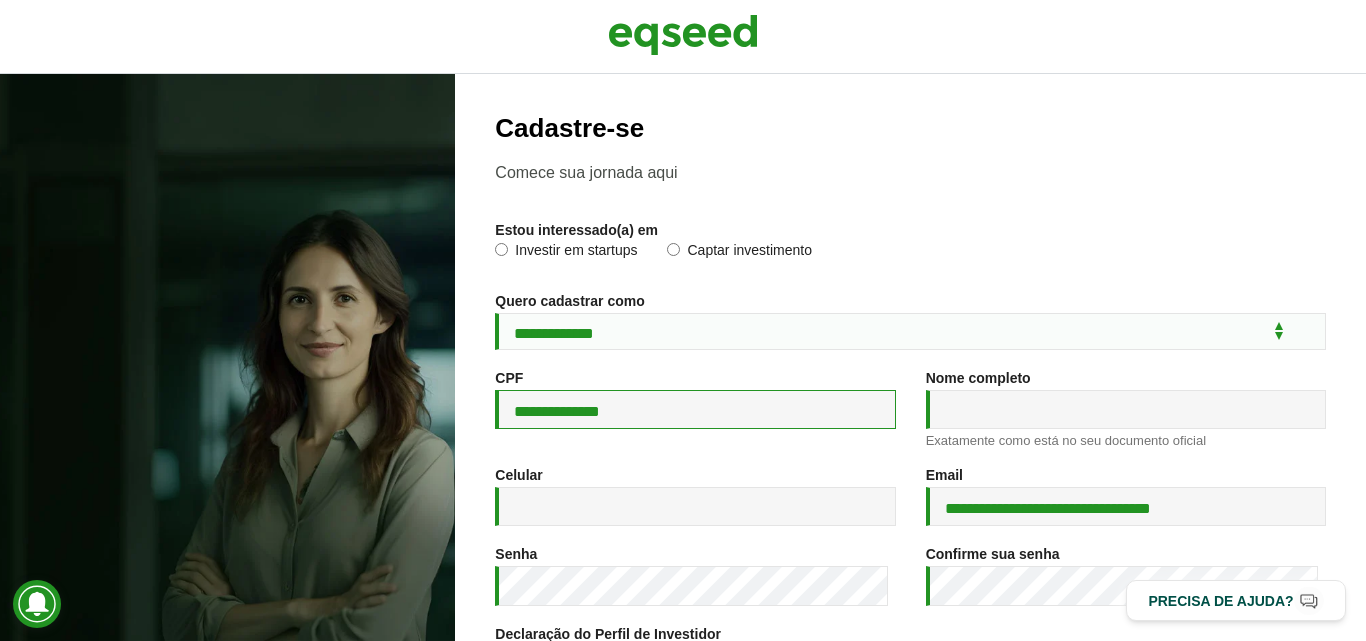 type on "**********" 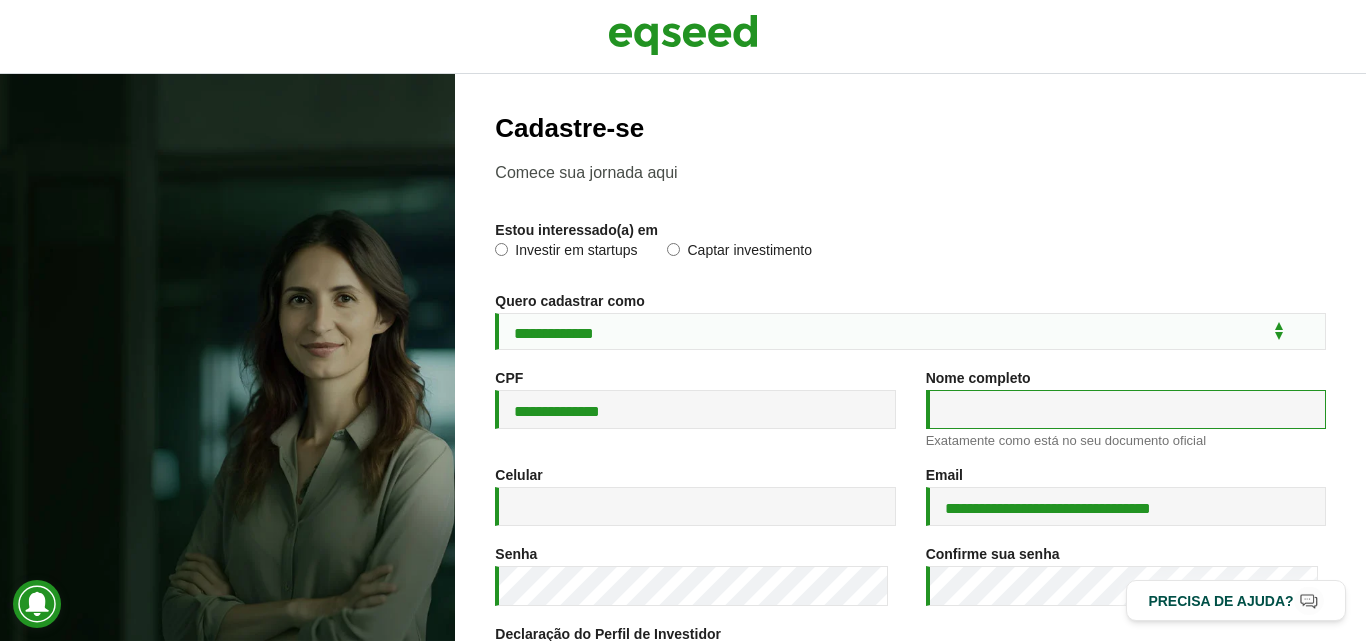 click on "Nome completo  *" at bounding box center [1126, 409] 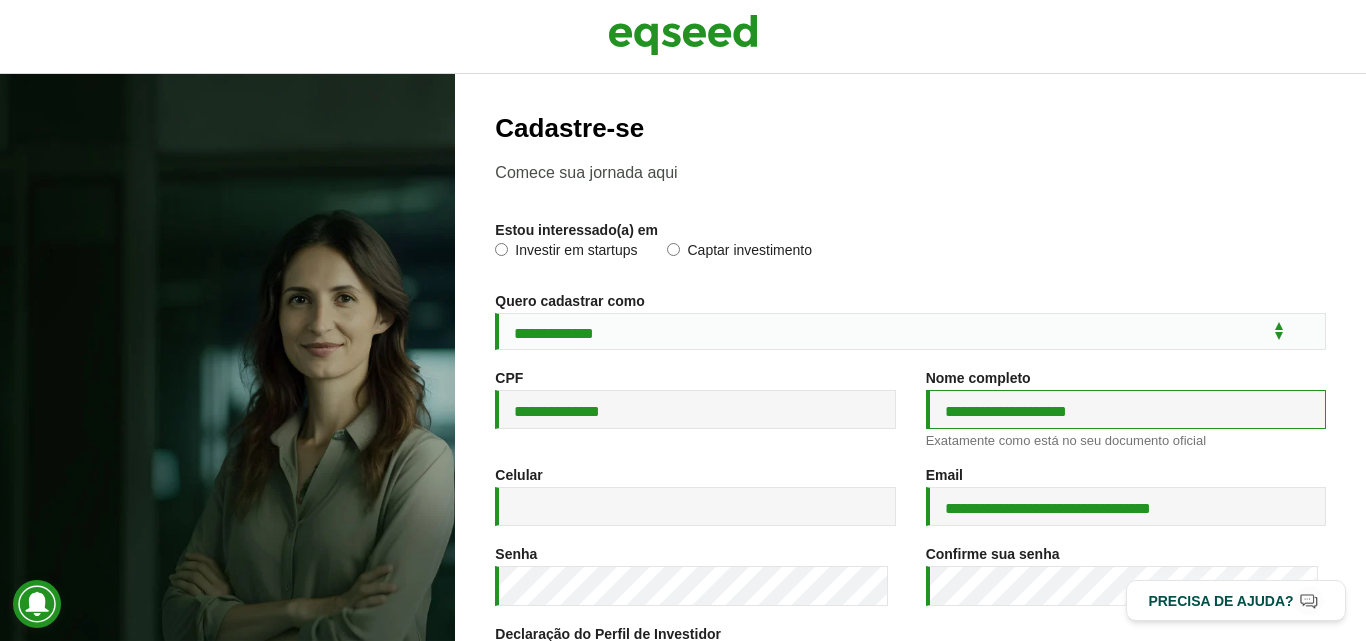 type on "**********" 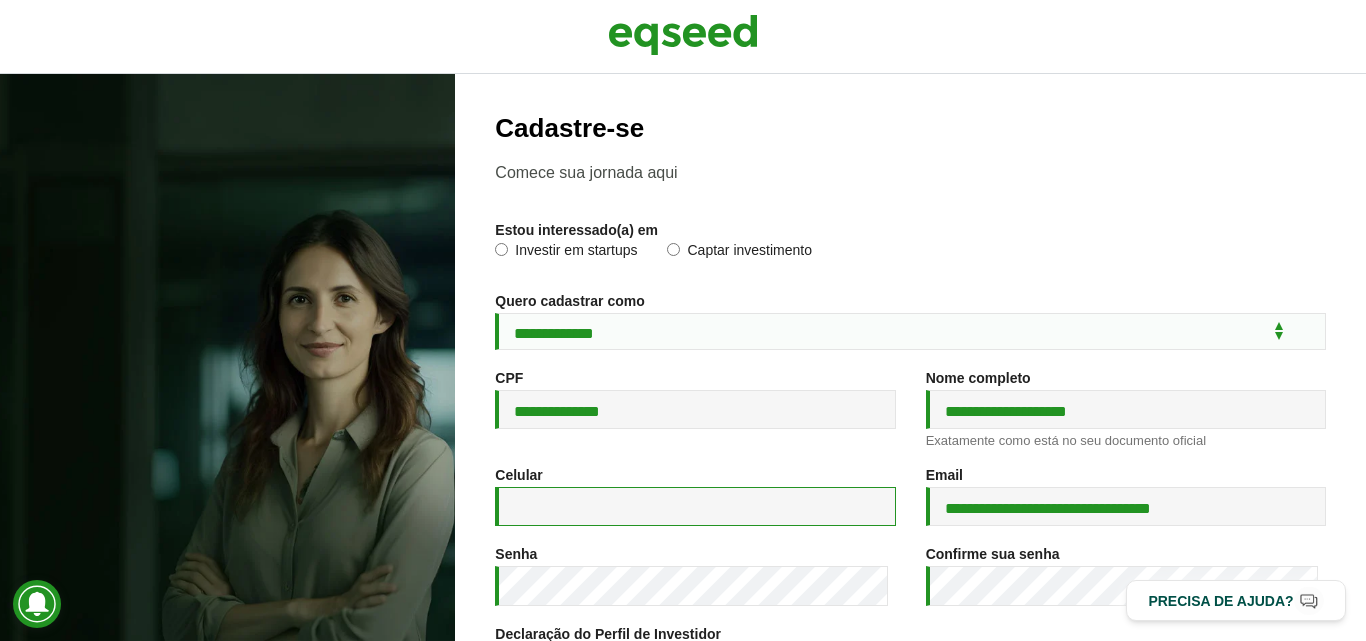 click on "Celular  *" at bounding box center (695, 506) 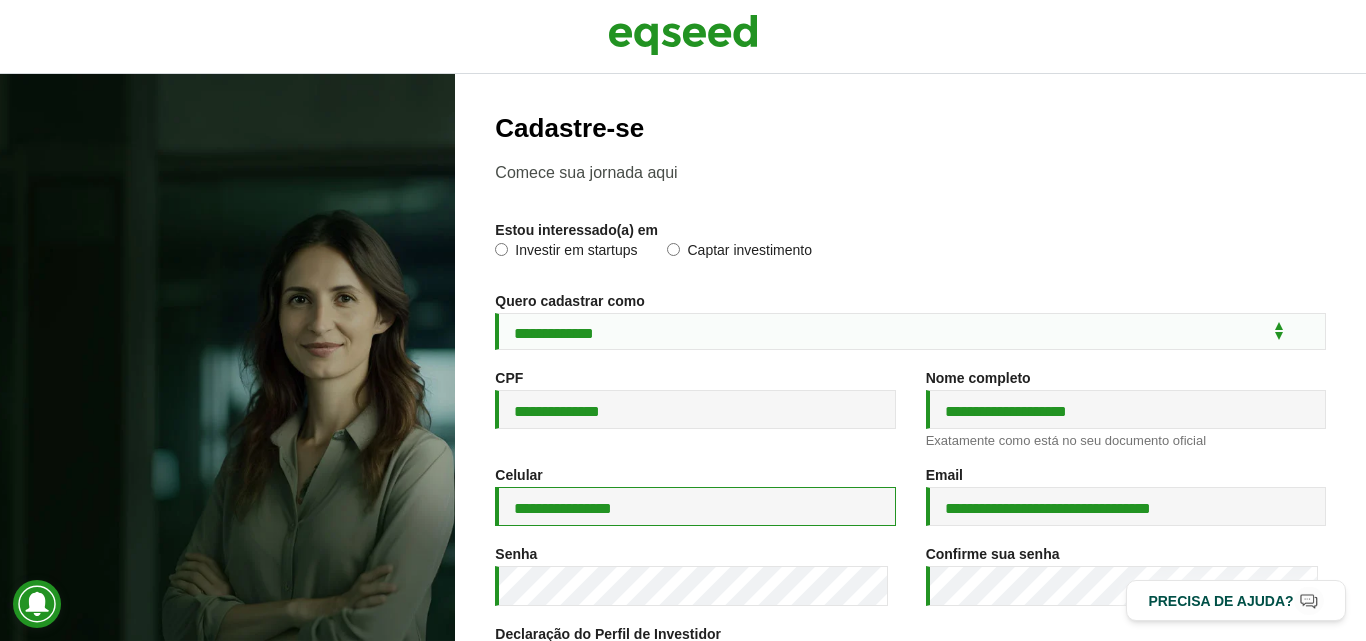 type on "**********" 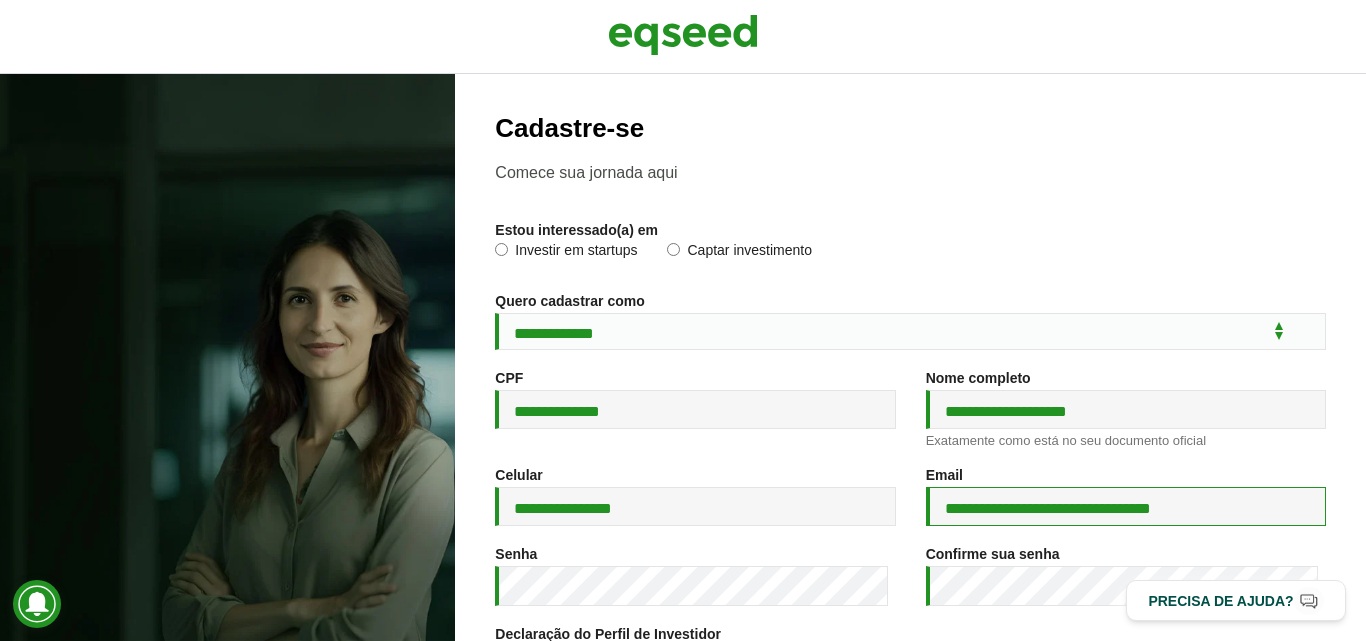 click on "**********" at bounding box center (1126, 506) 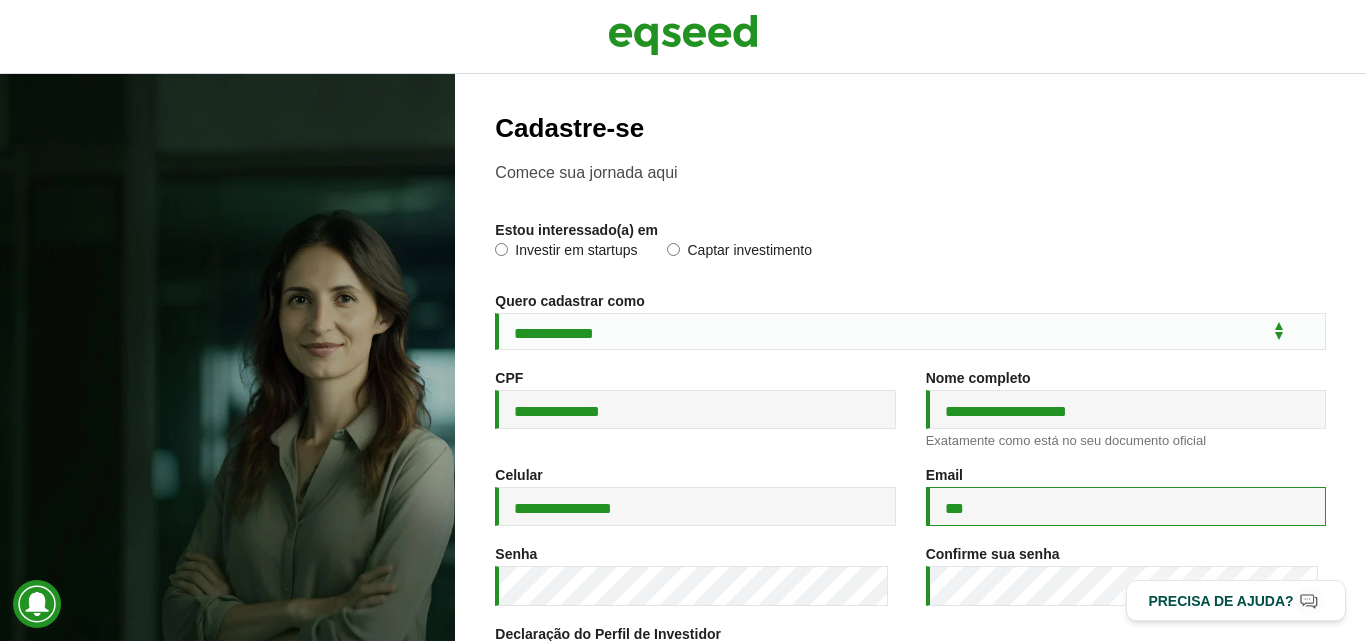 type on "**" 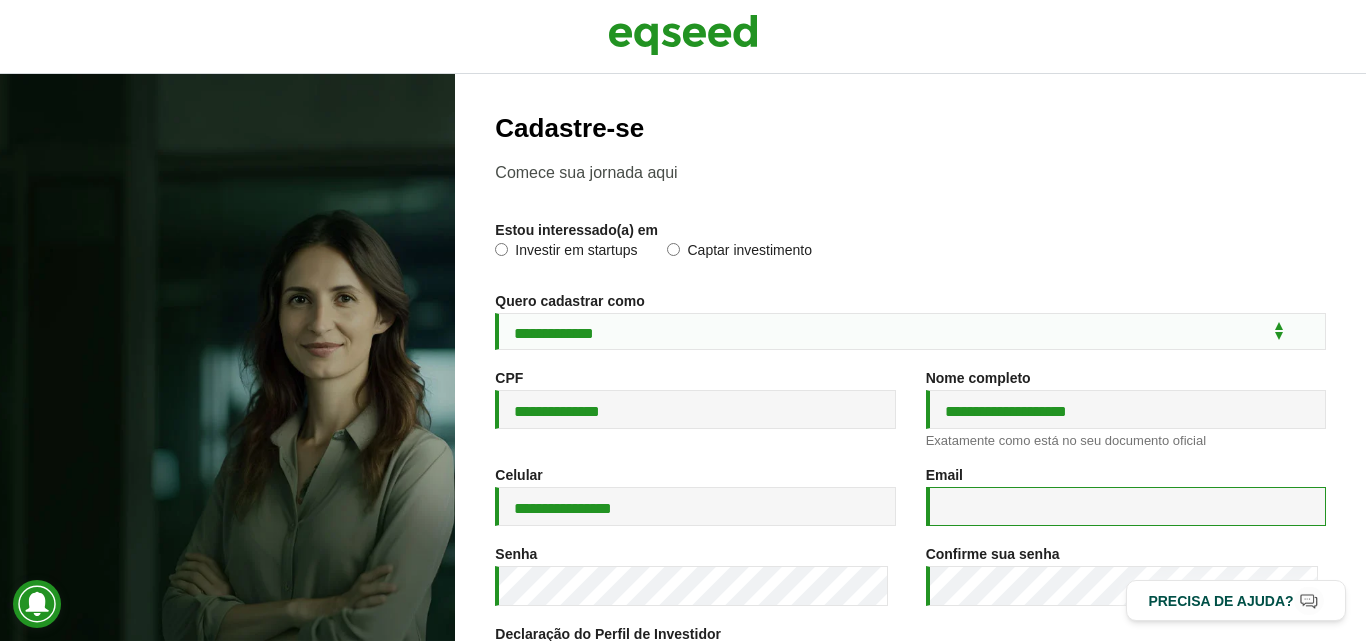 paste on "**********" 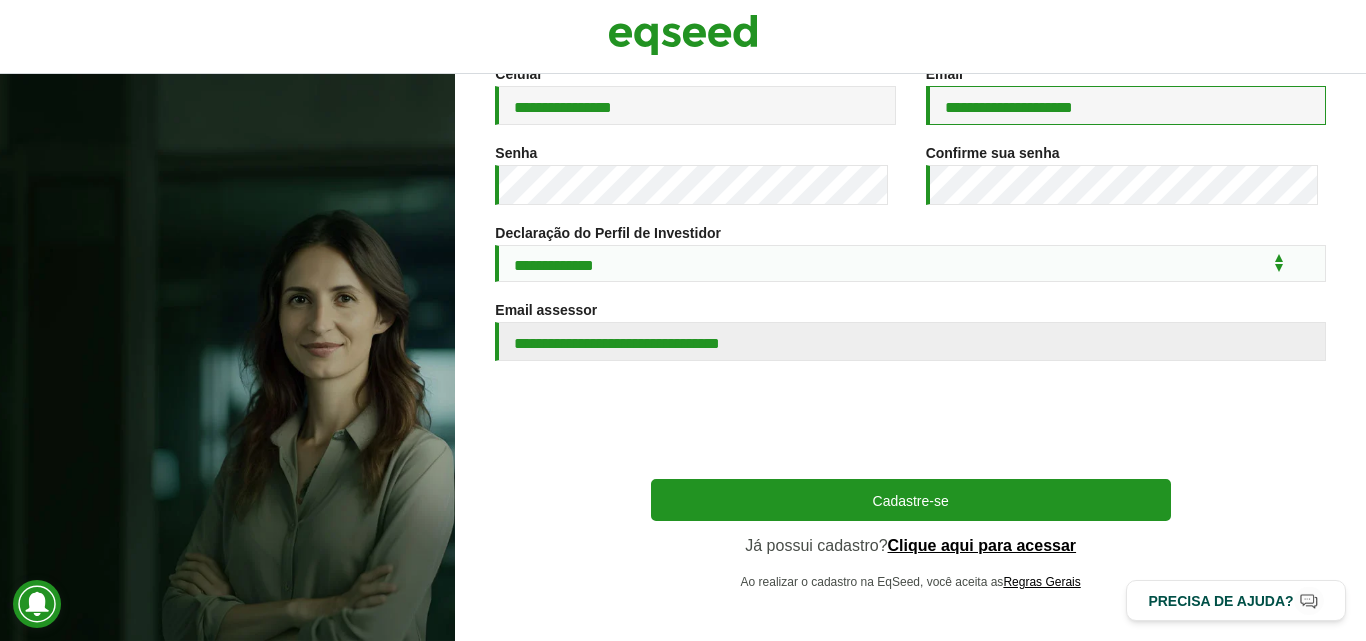 scroll, scrollTop: 416, scrollLeft: 0, axis: vertical 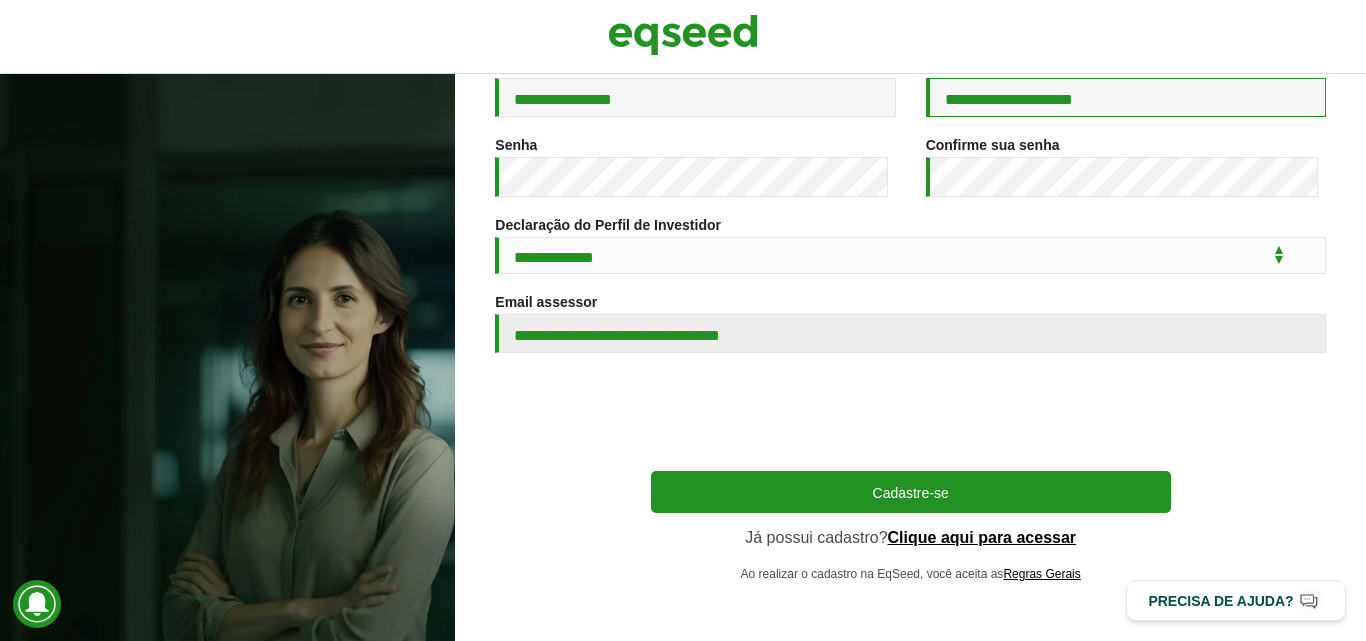 type on "**********" 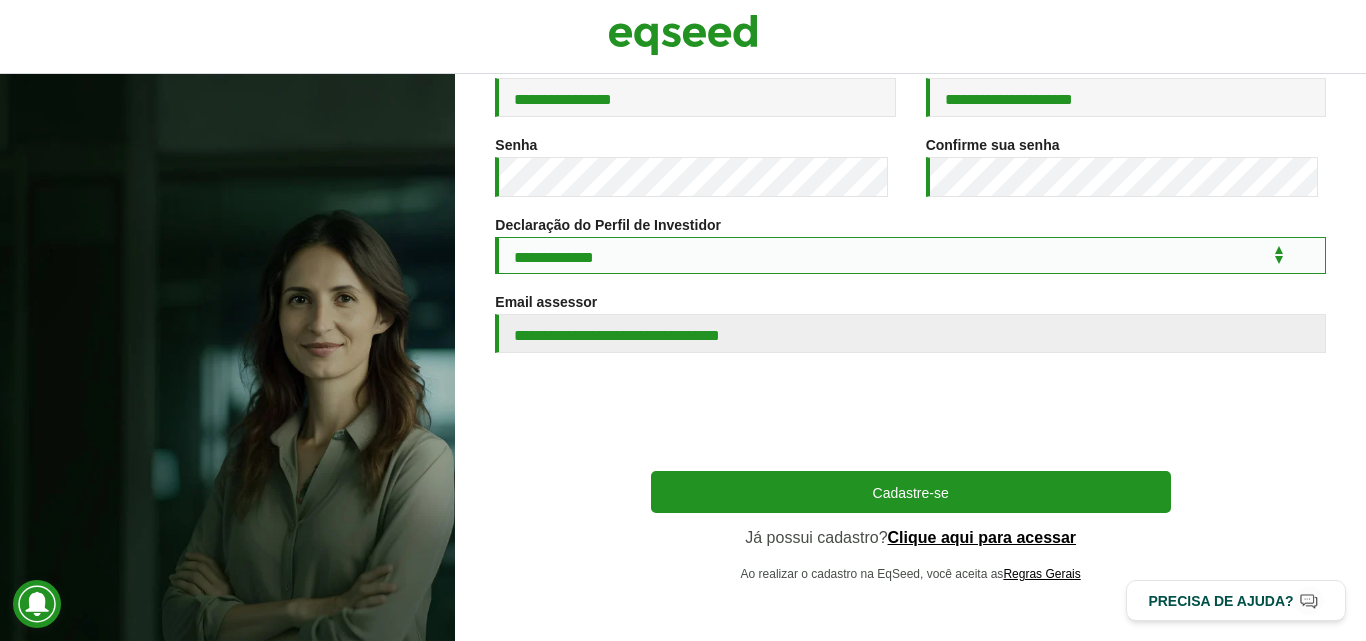 click on "**********" at bounding box center [910, 255] 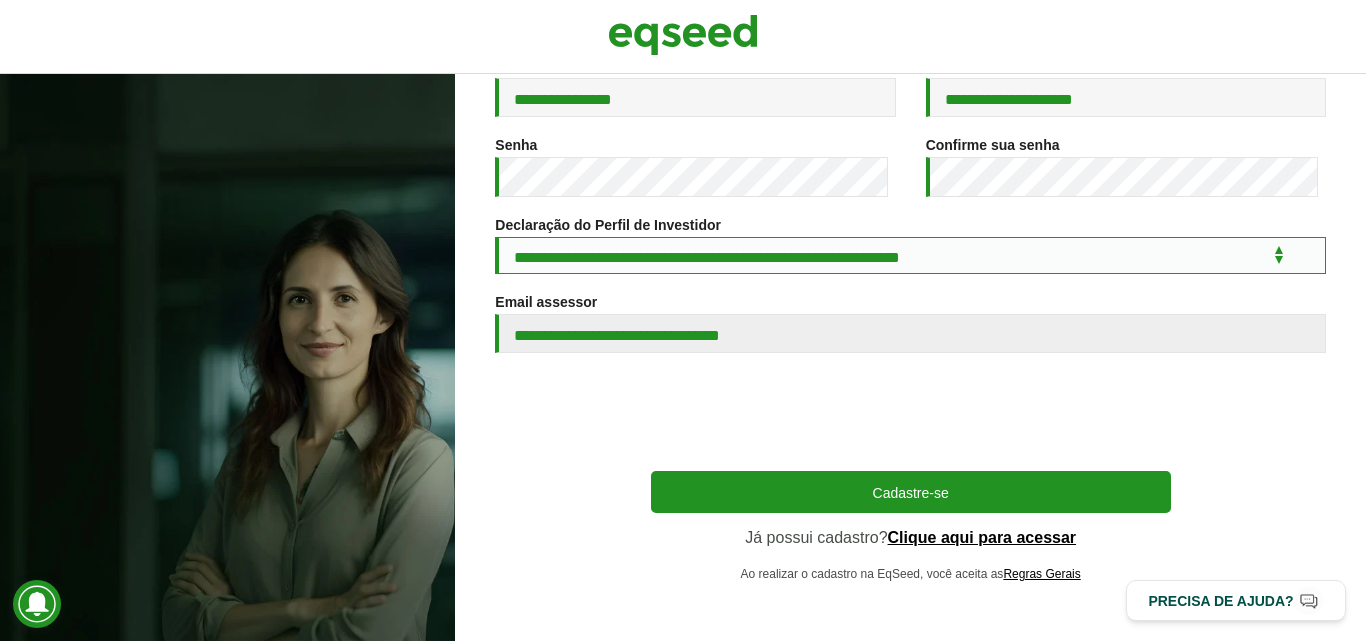 click on "**********" at bounding box center (910, 255) 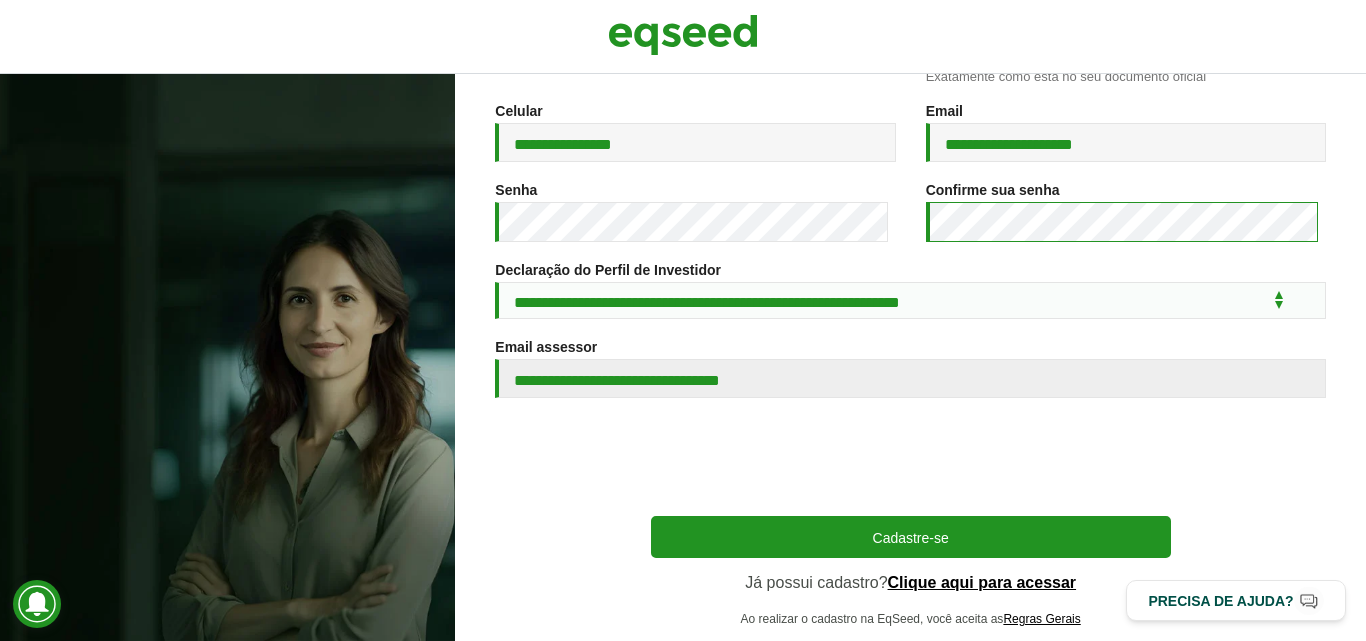 scroll, scrollTop: 416, scrollLeft: 0, axis: vertical 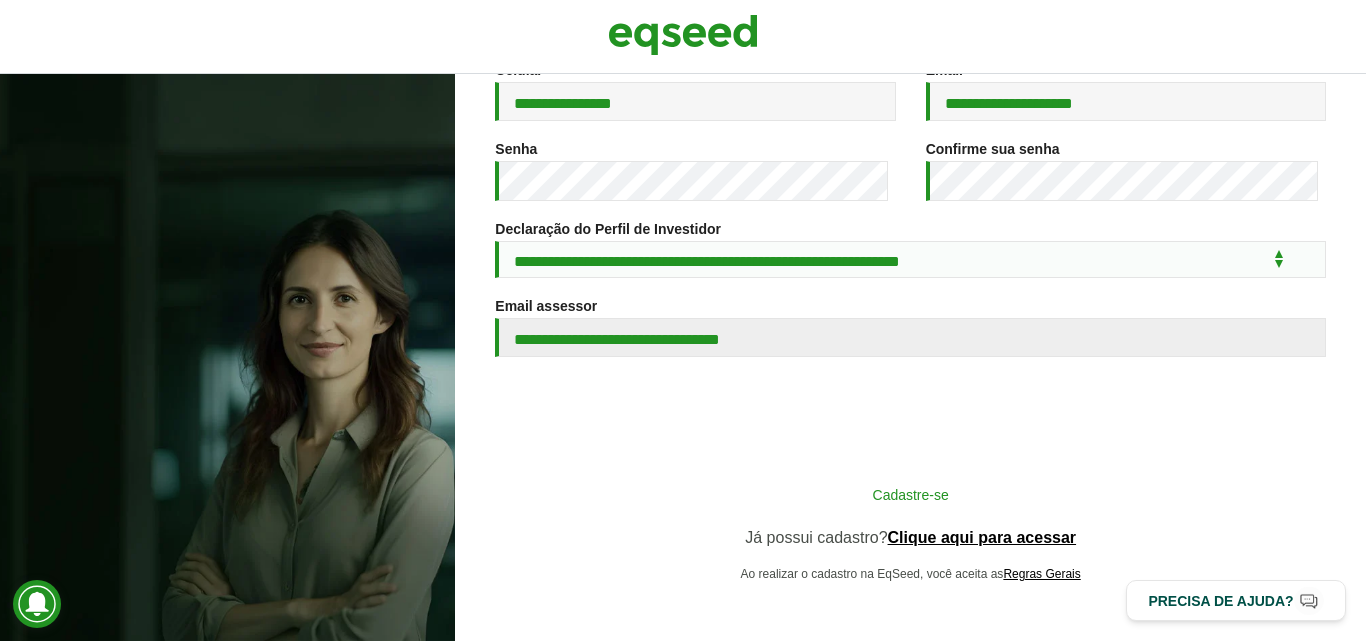 click on "Cadastre-se" at bounding box center (911, 494) 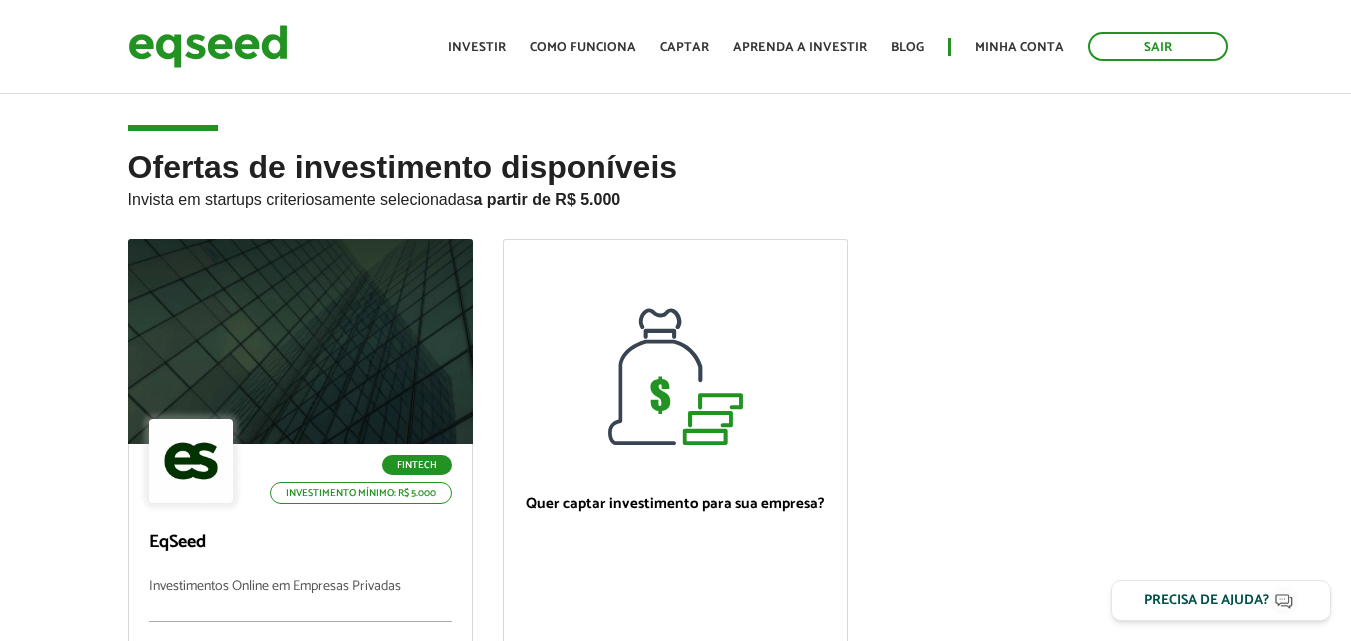 scroll, scrollTop: 0, scrollLeft: 0, axis: both 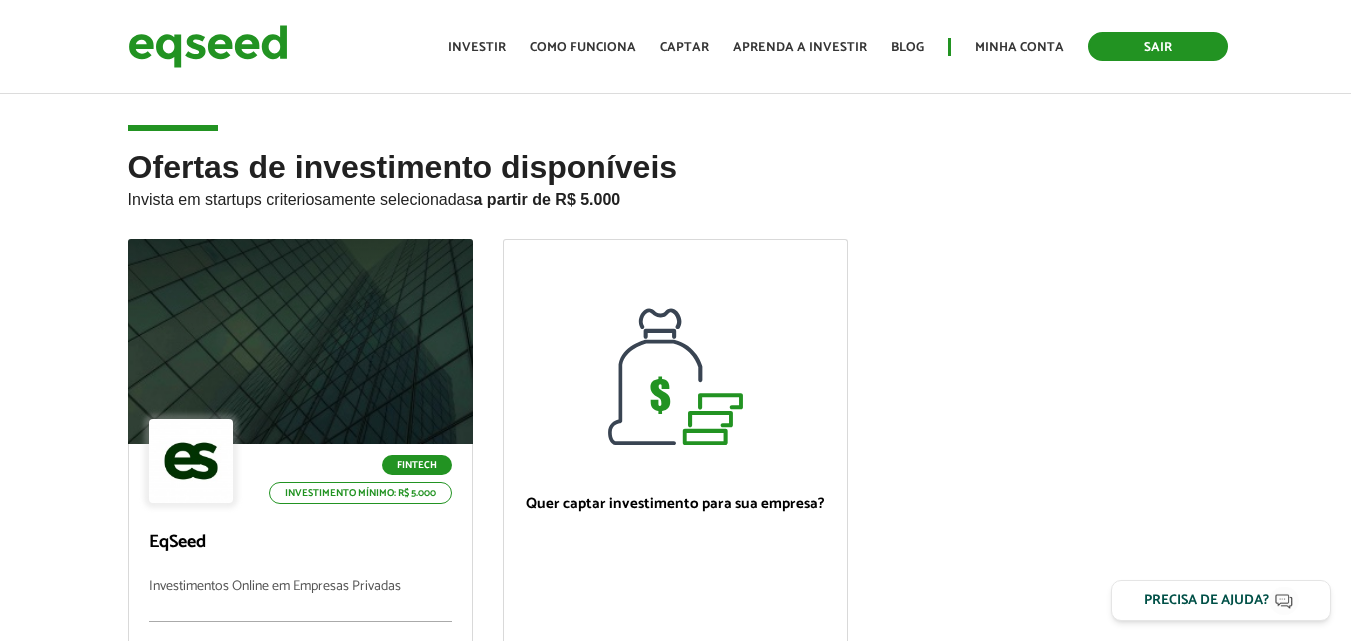 click on "Sair" at bounding box center [1158, 46] 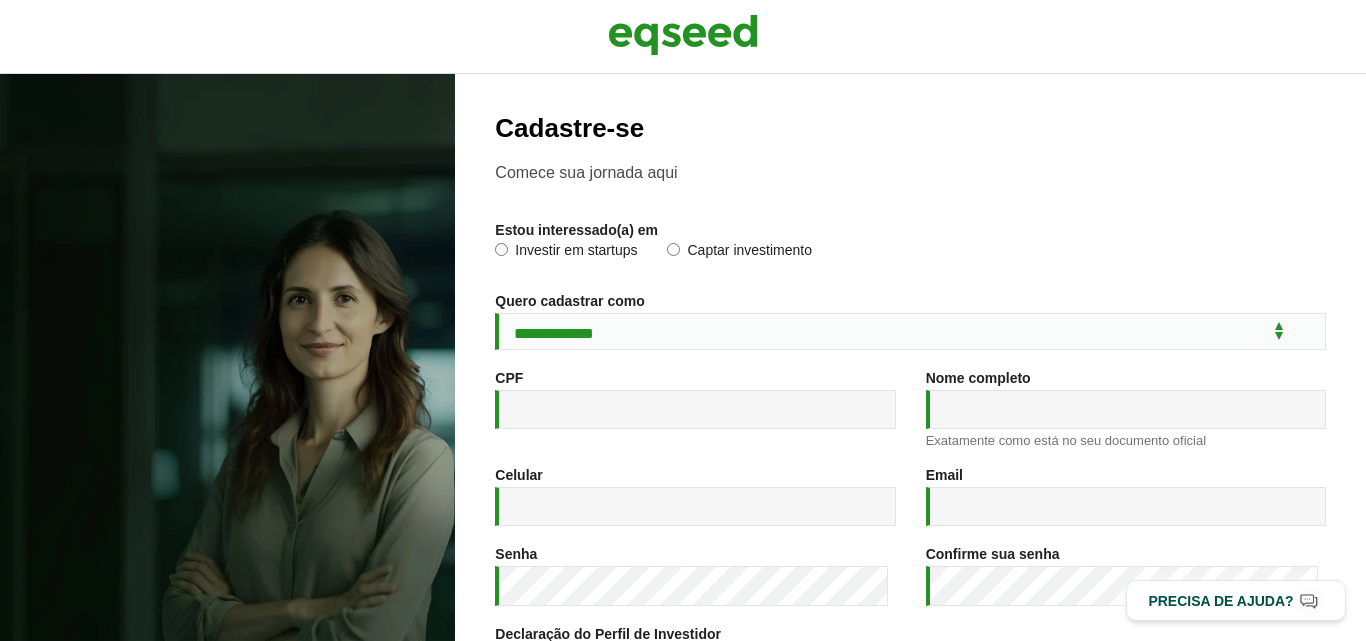 scroll, scrollTop: 0, scrollLeft: 0, axis: both 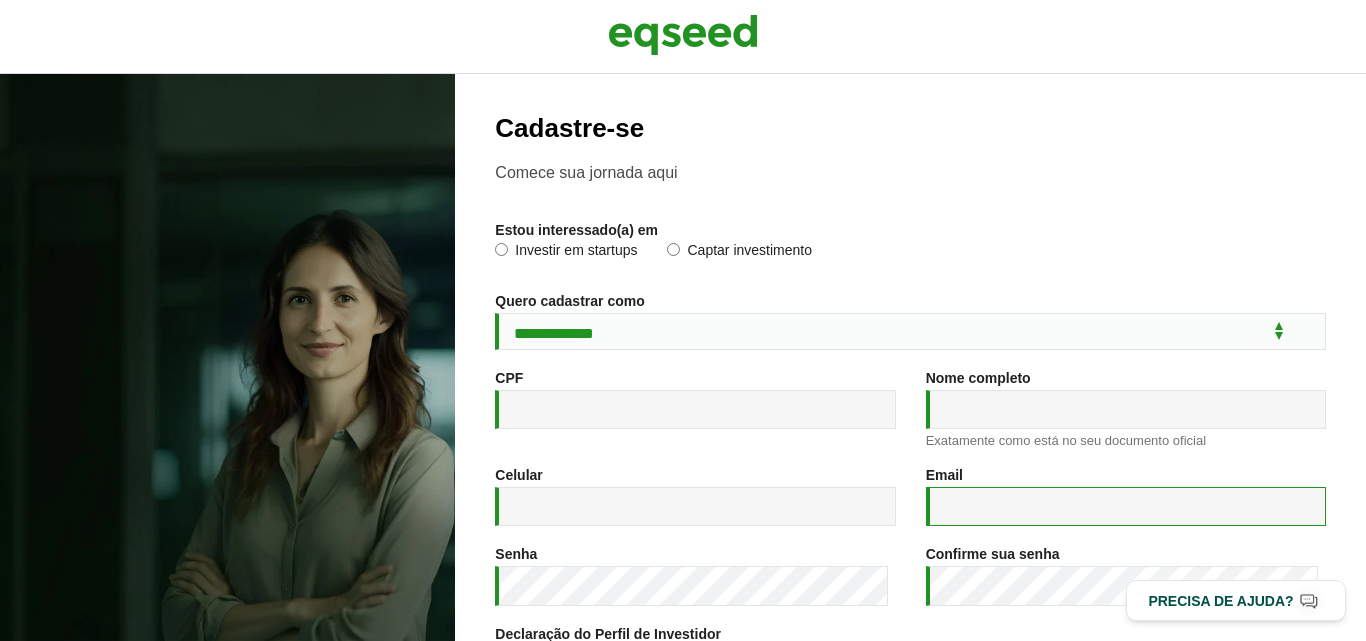 type on "**********" 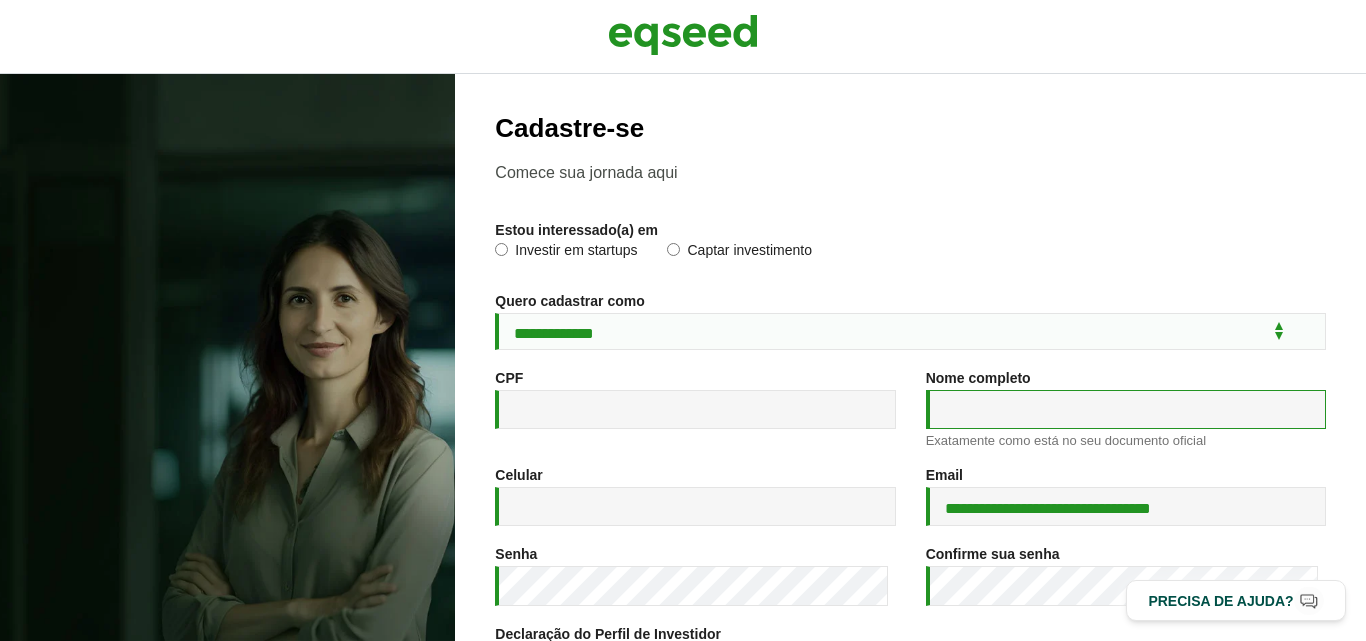 click on "Nome completo  *" at bounding box center [1126, 409] 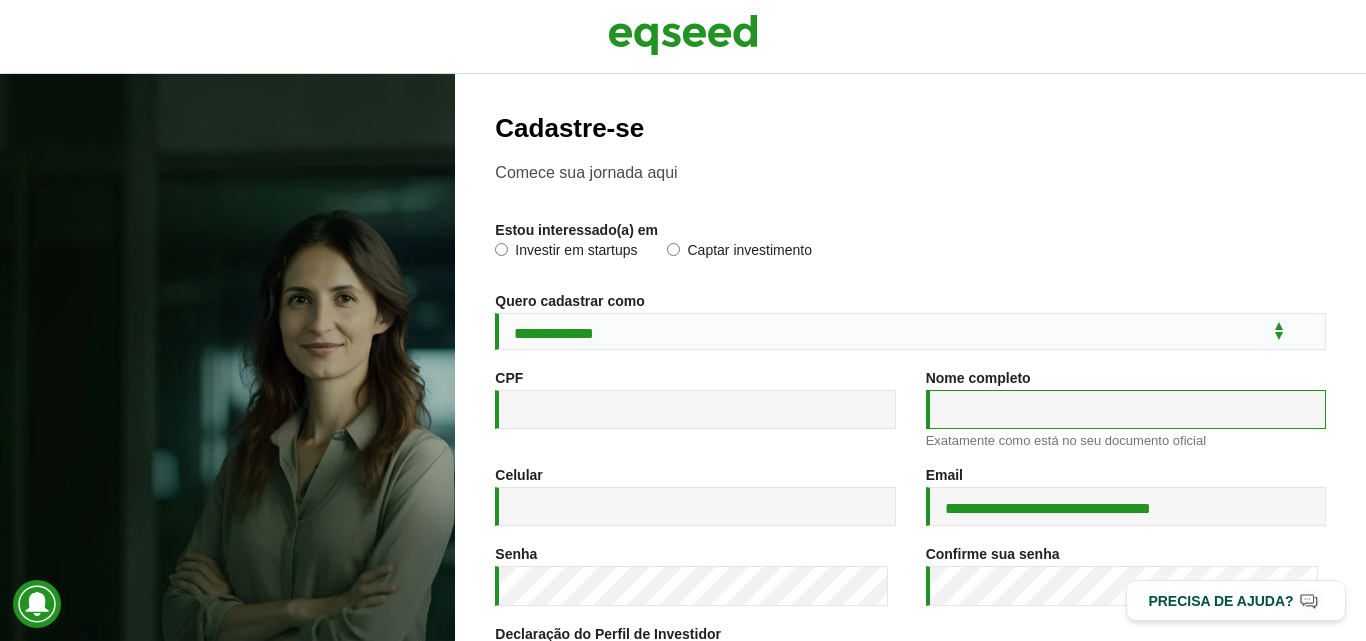 paste on "**********" 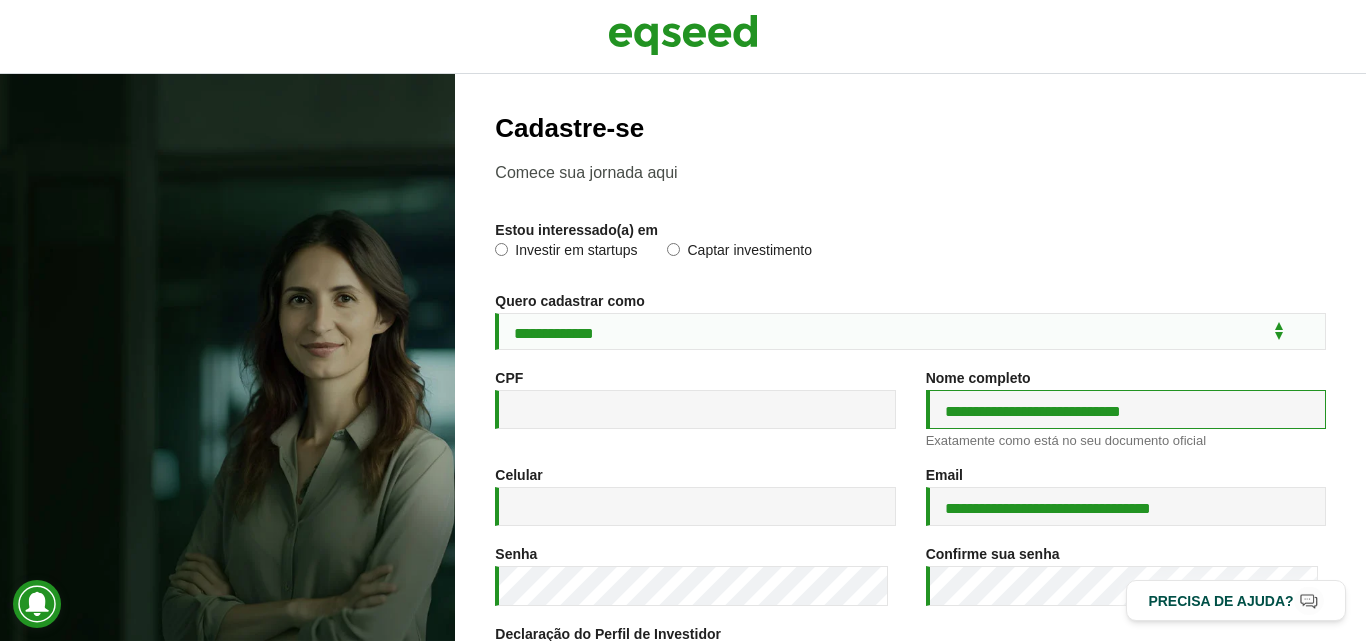 type on "**********" 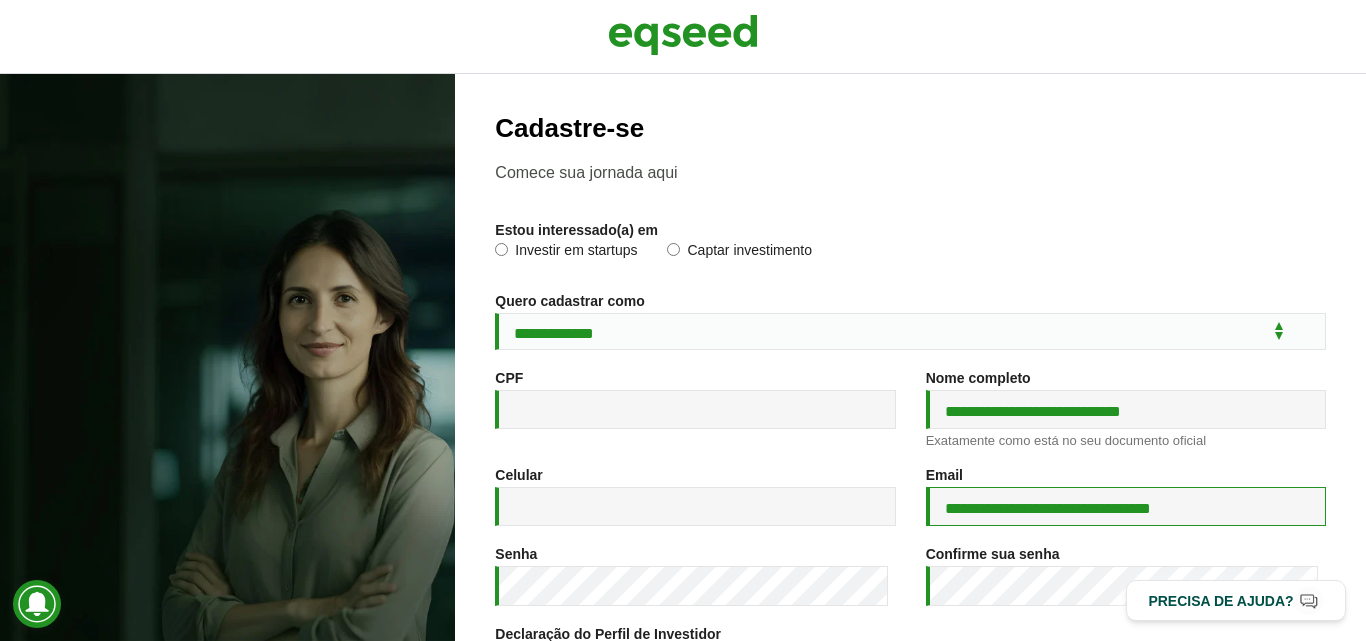click on "**********" at bounding box center [1126, 506] 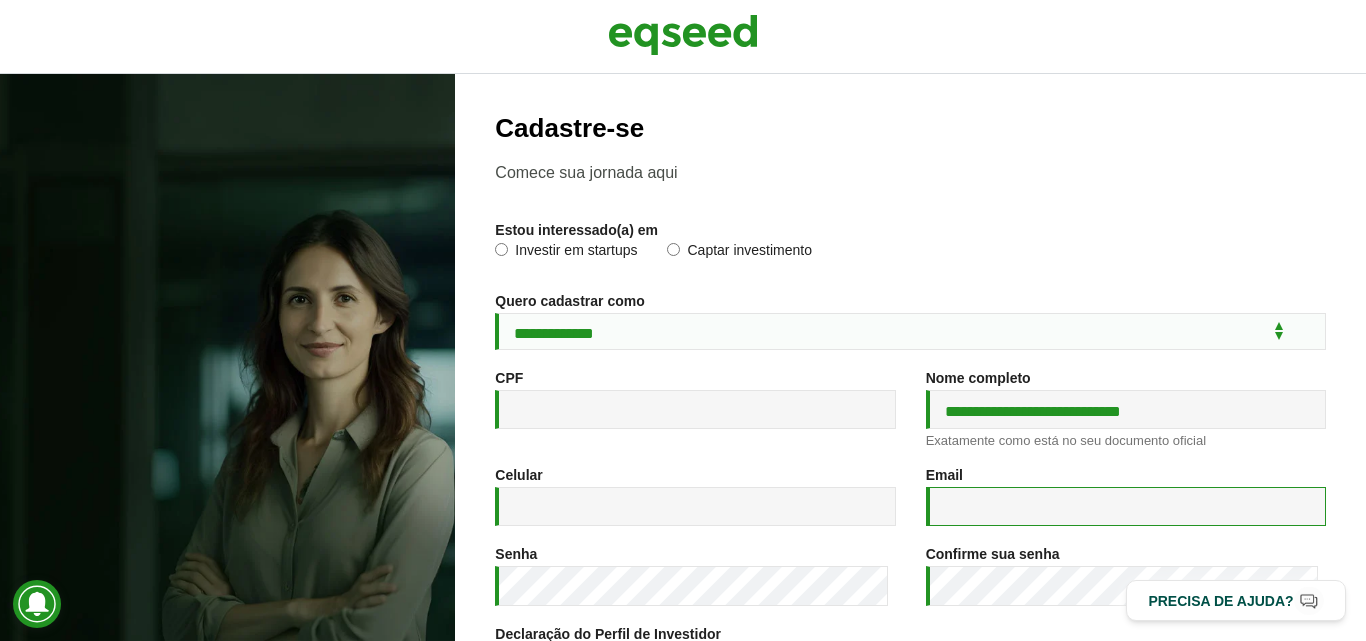 paste on "**********" 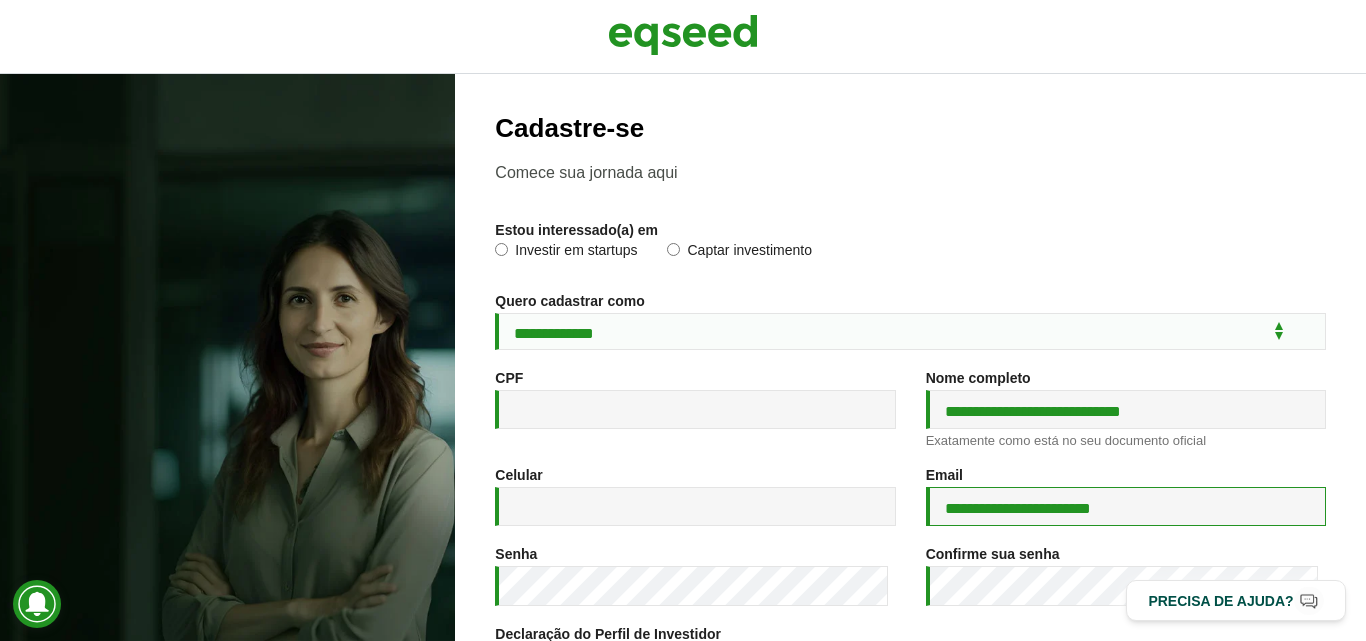 type on "**********" 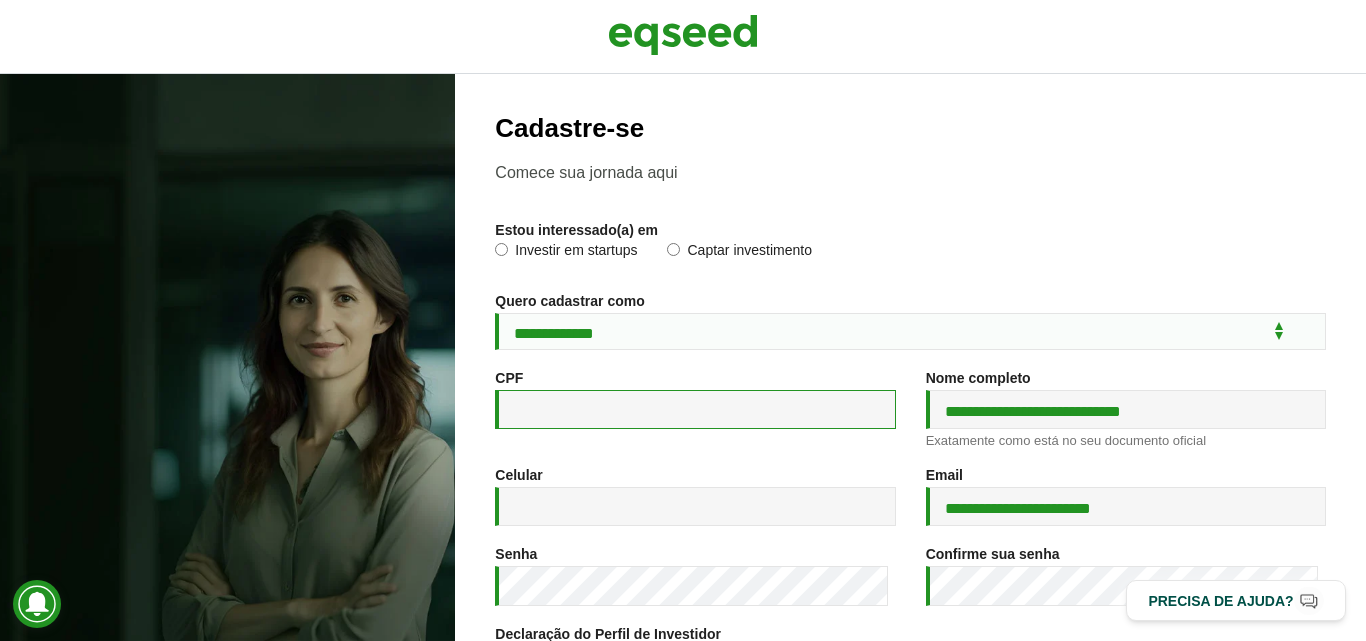 click on "CPF  *" at bounding box center [695, 409] 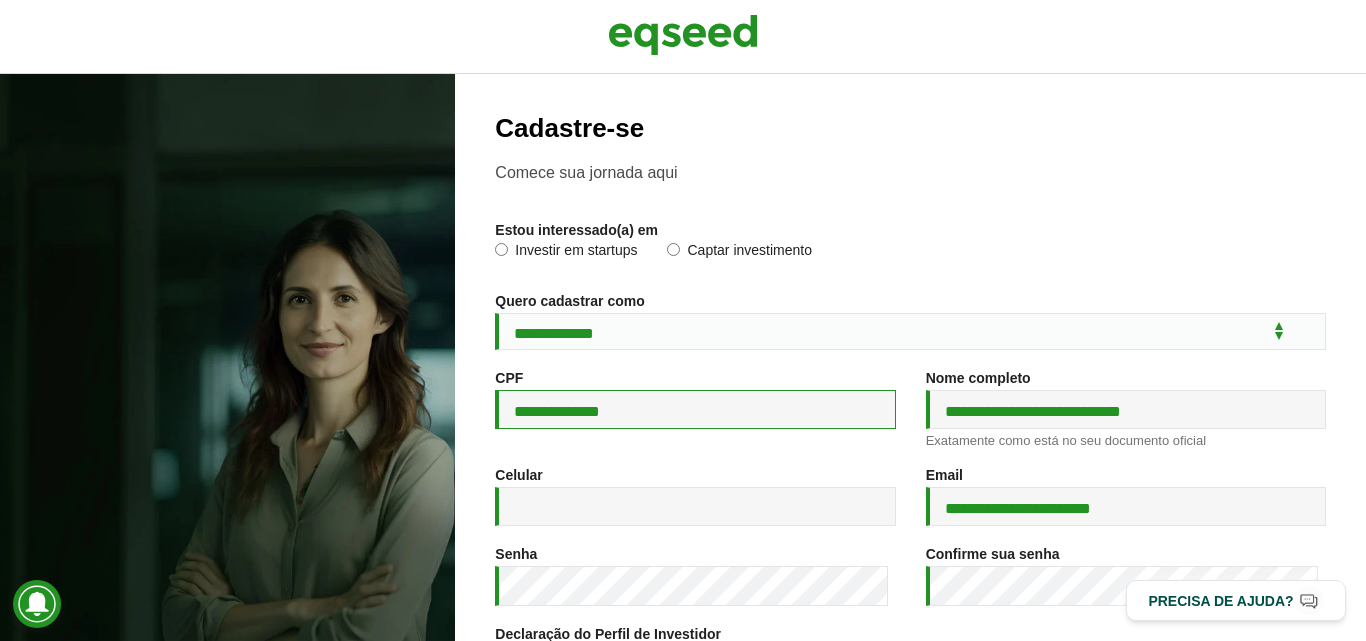 type on "**********" 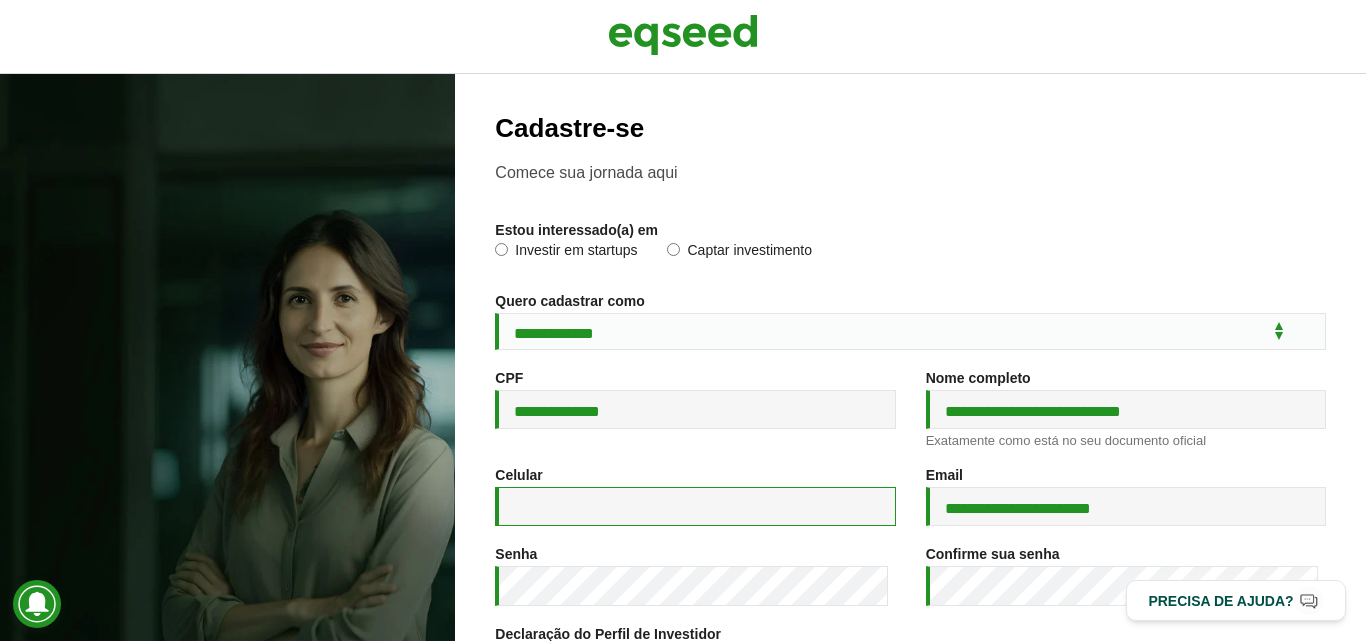 click on "Celular  *" at bounding box center (695, 506) 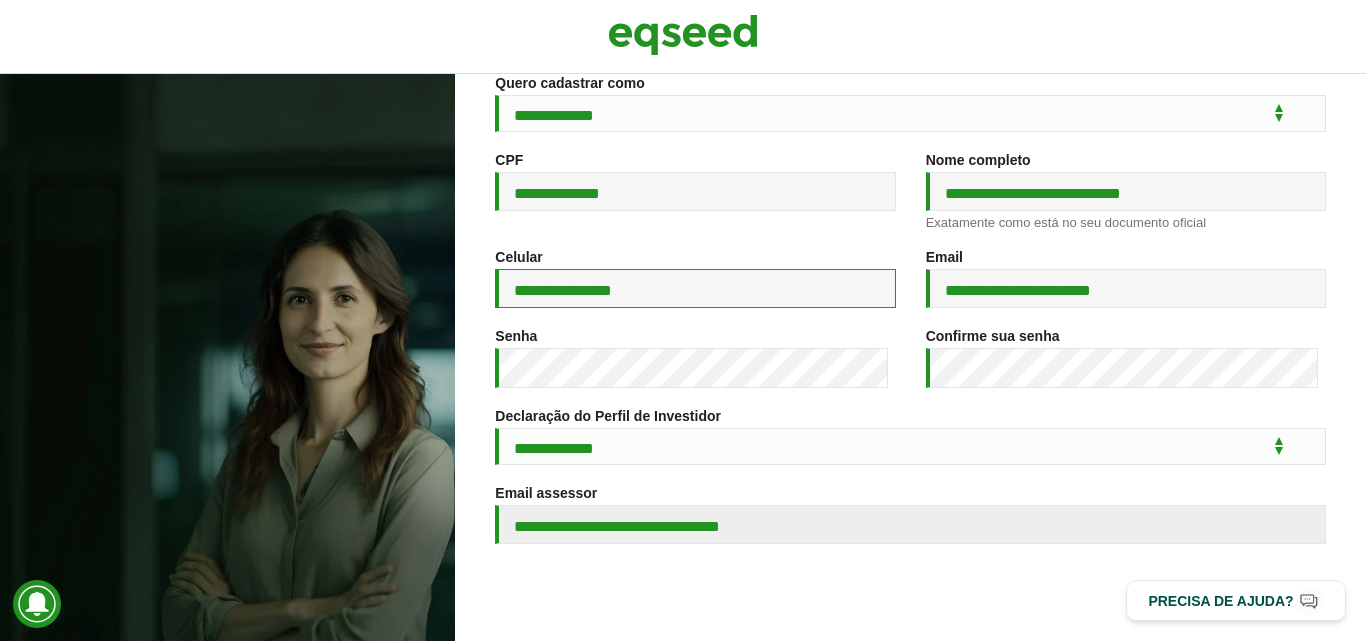 scroll, scrollTop: 209, scrollLeft: 0, axis: vertical 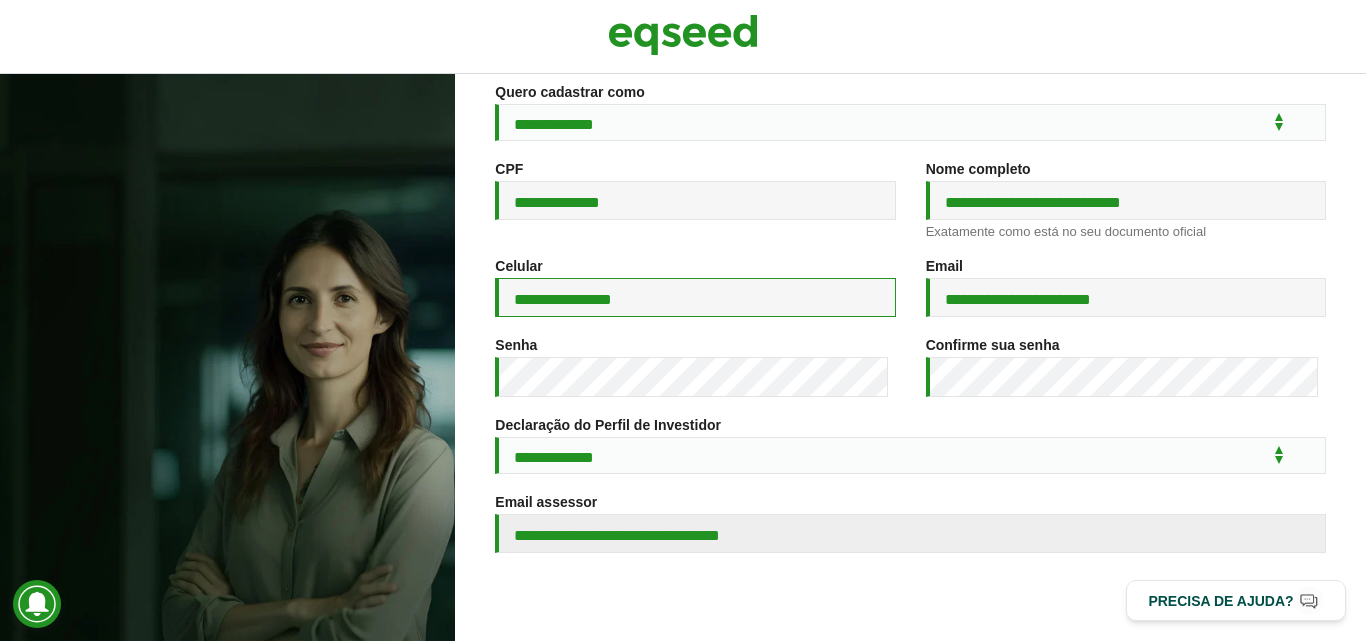 type on "**********" 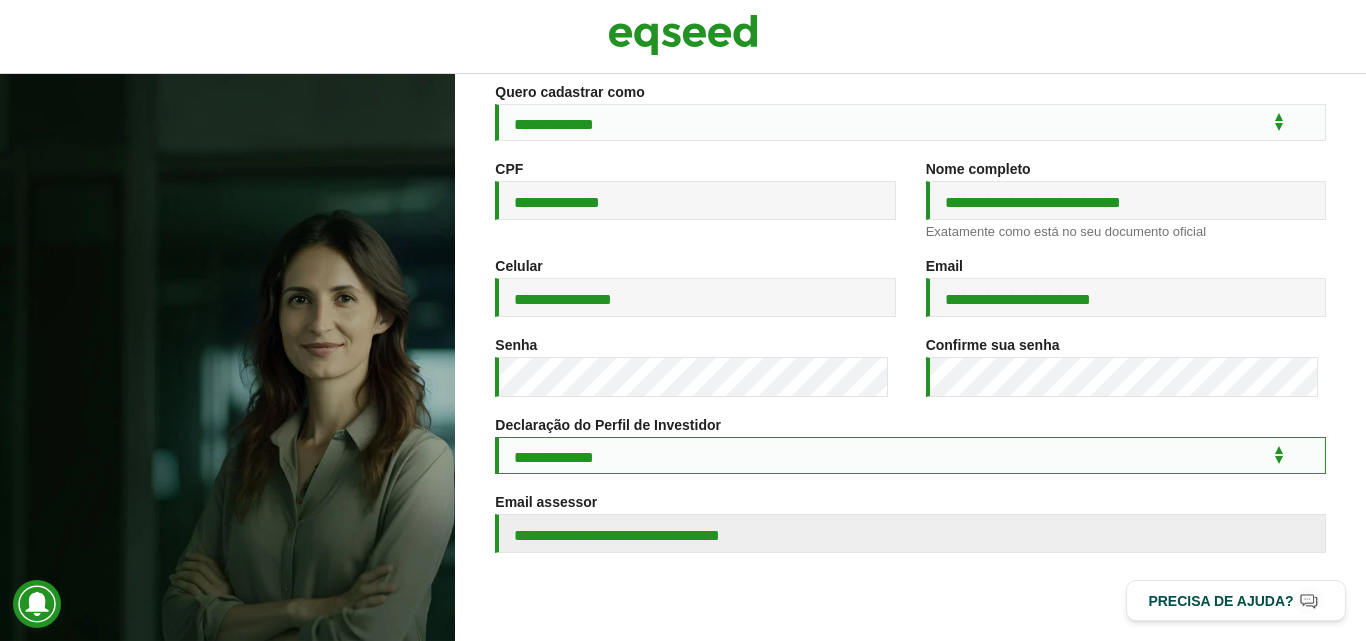 click on "**********" at bounding box center (910, 455) 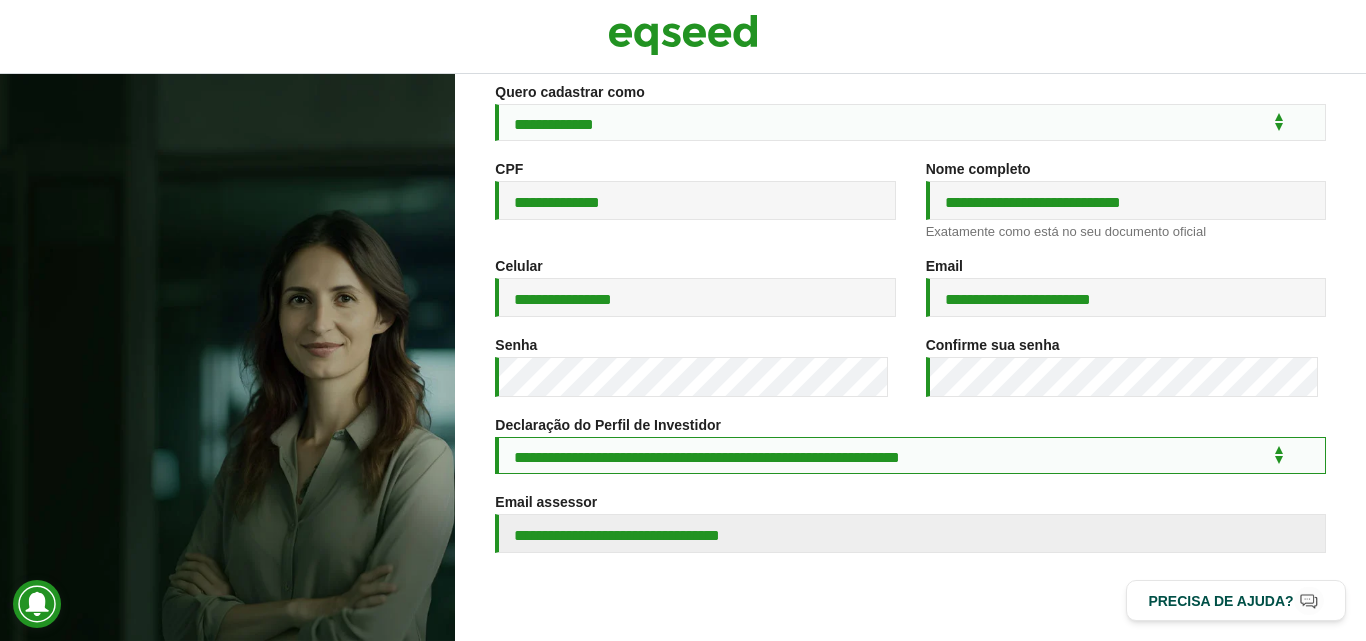 click on "**********" at bounding box center [910, 455] 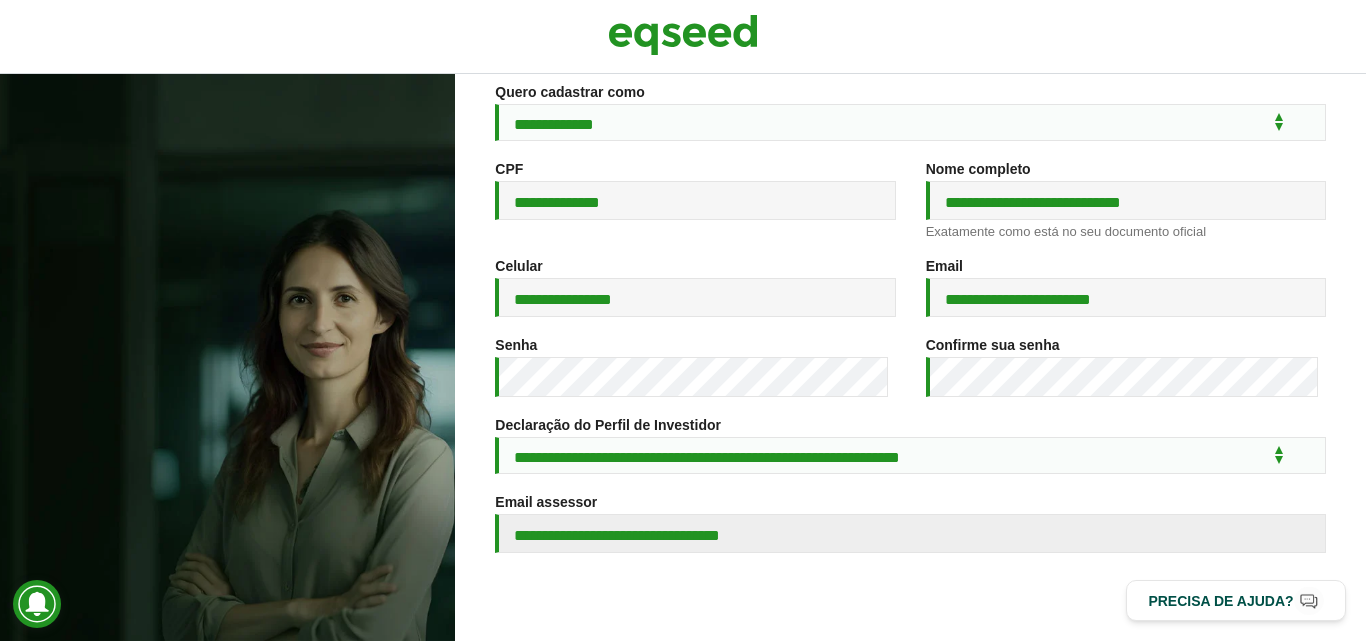 scroll, scrollTop: 416, scrollLeft: 0, axis: vertical 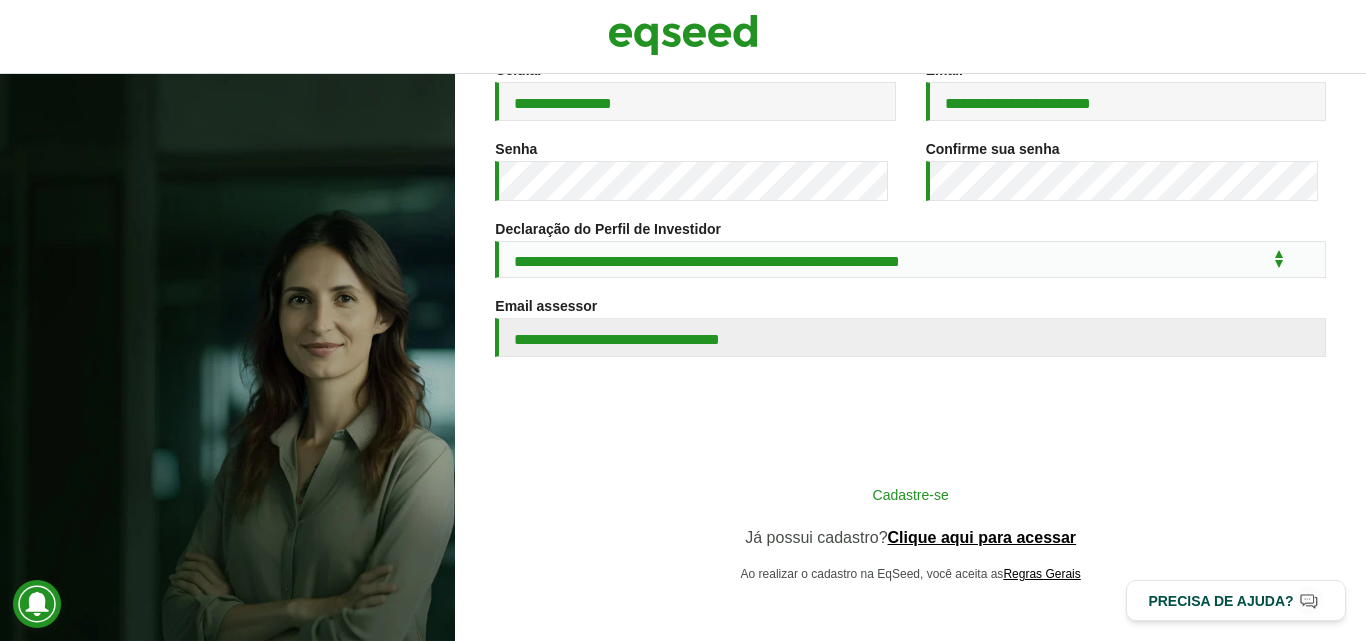 click on "Cadastre-se" at bounding box center [911, 494] 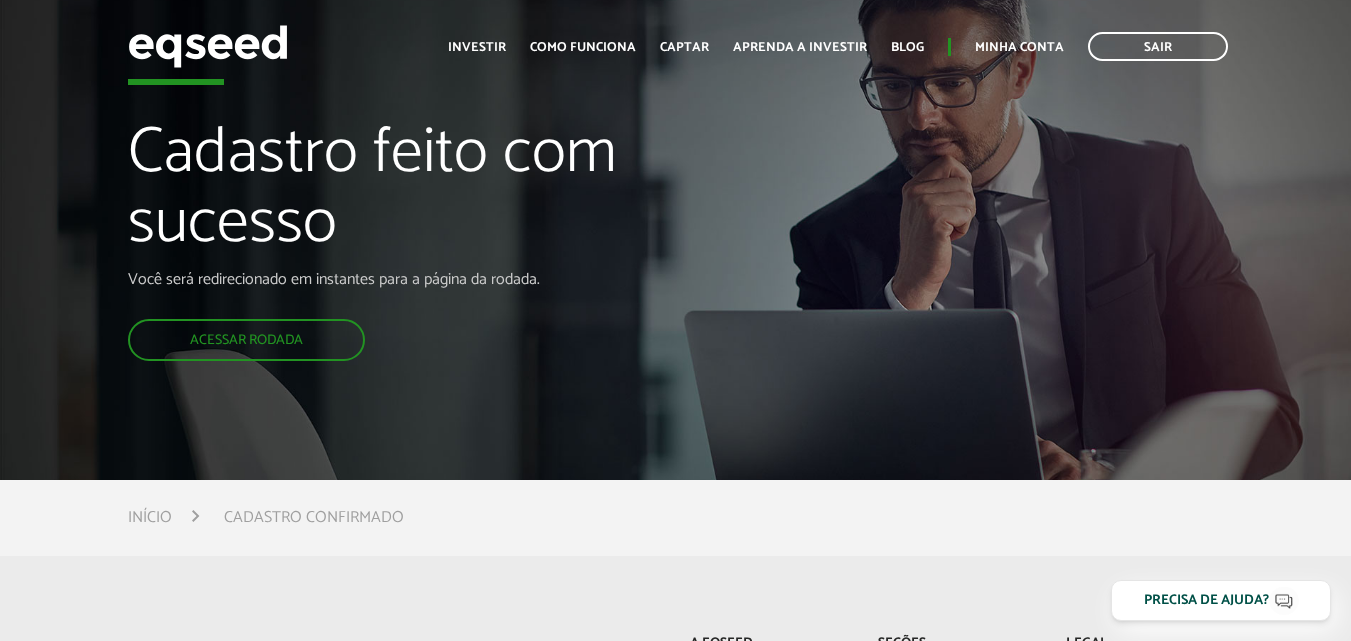 scroll, scrollTop: 0, scrollLeft: 0, axis: both 